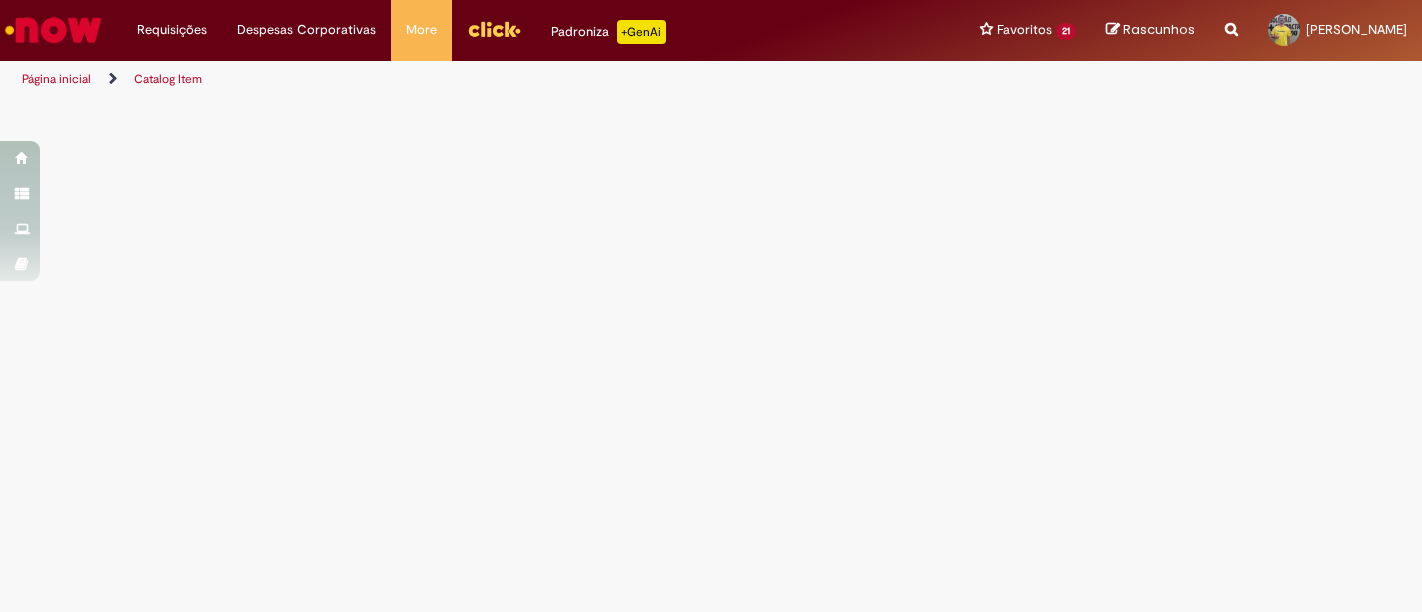 scroll, scrollTop: 0, scrollLeft: 0, axis: both 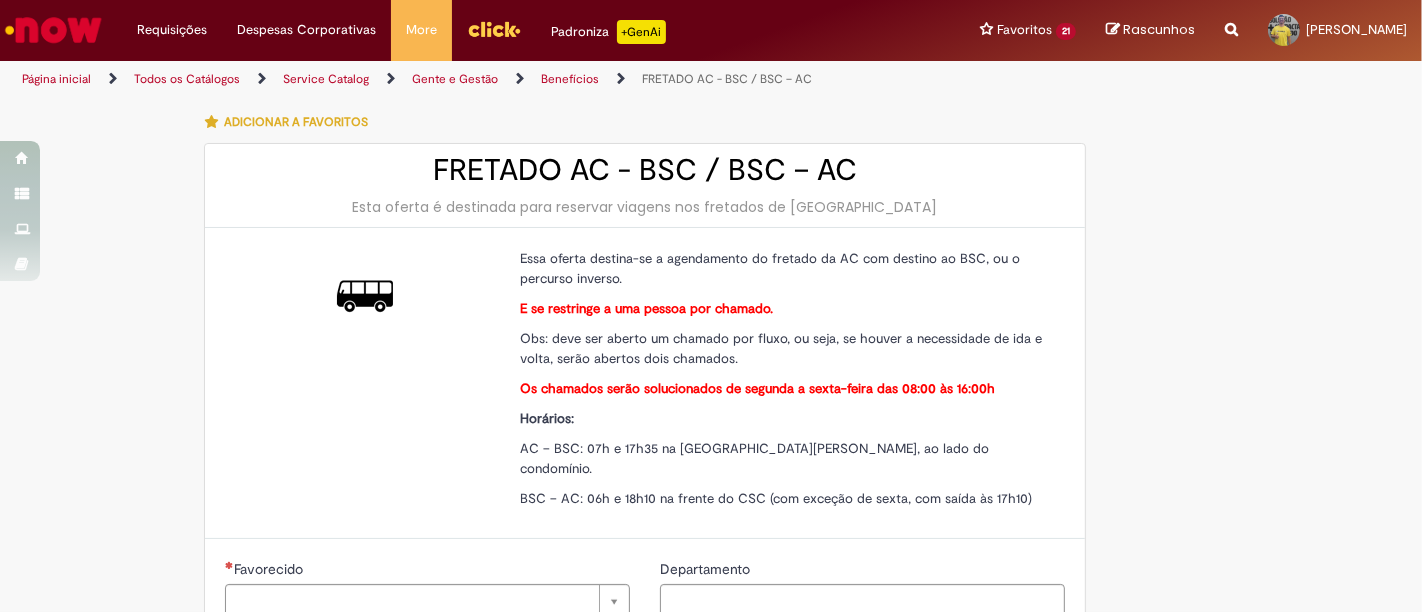 type on "********" 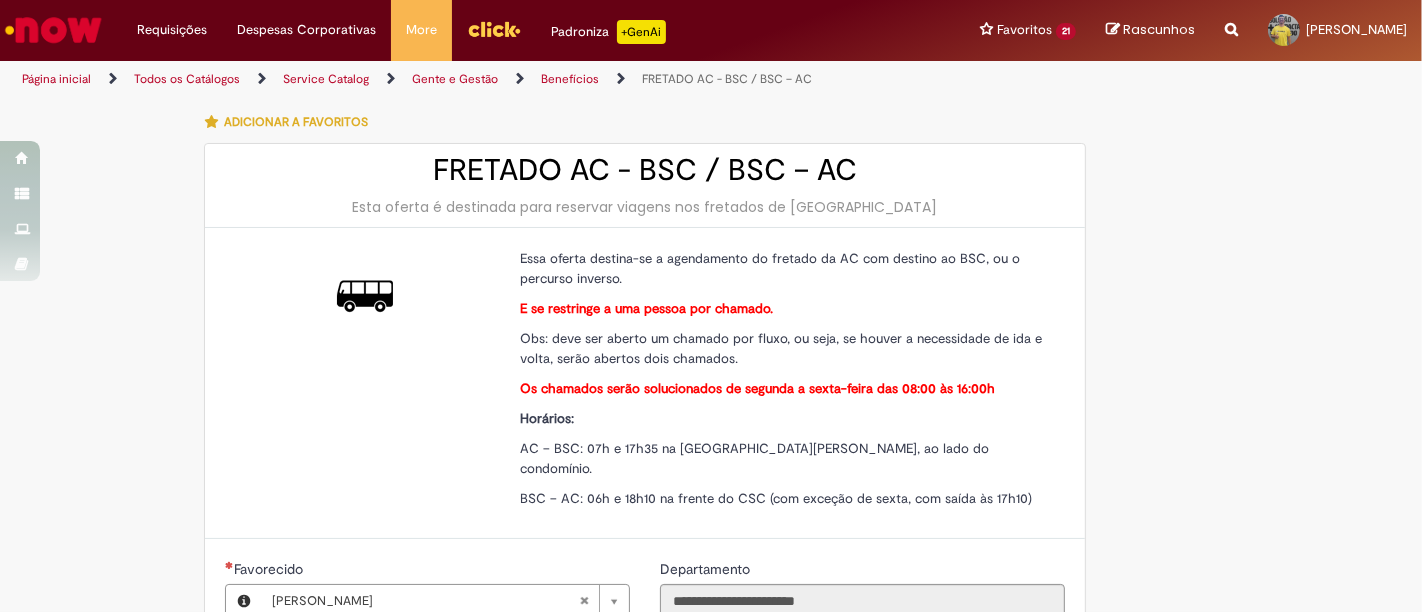 type on "**********" 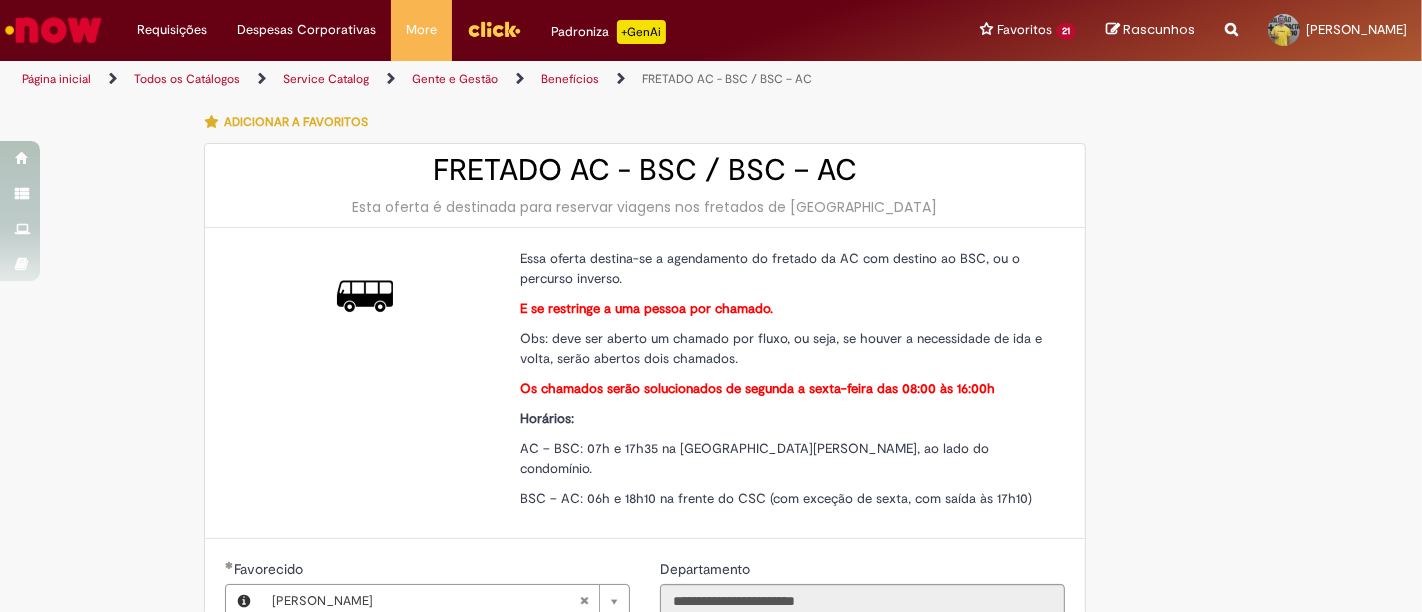 type on "**********" 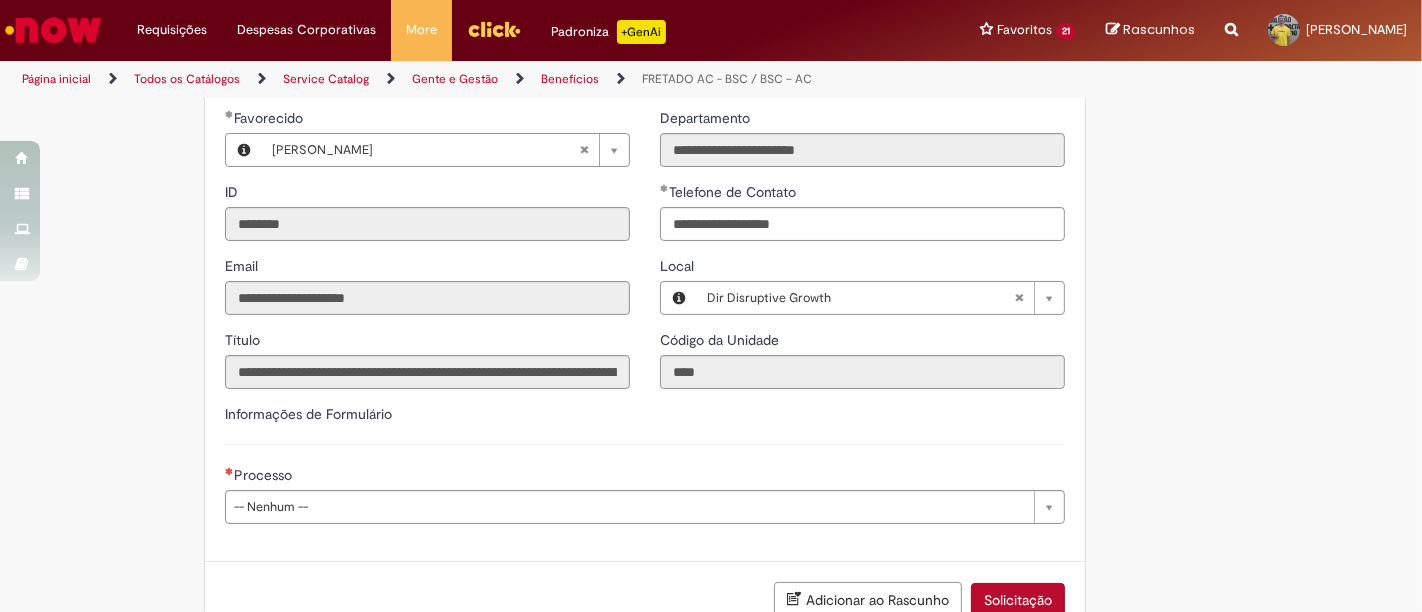 scroll, scrollTop: 562, scrollLeft: 0, axis: vertical 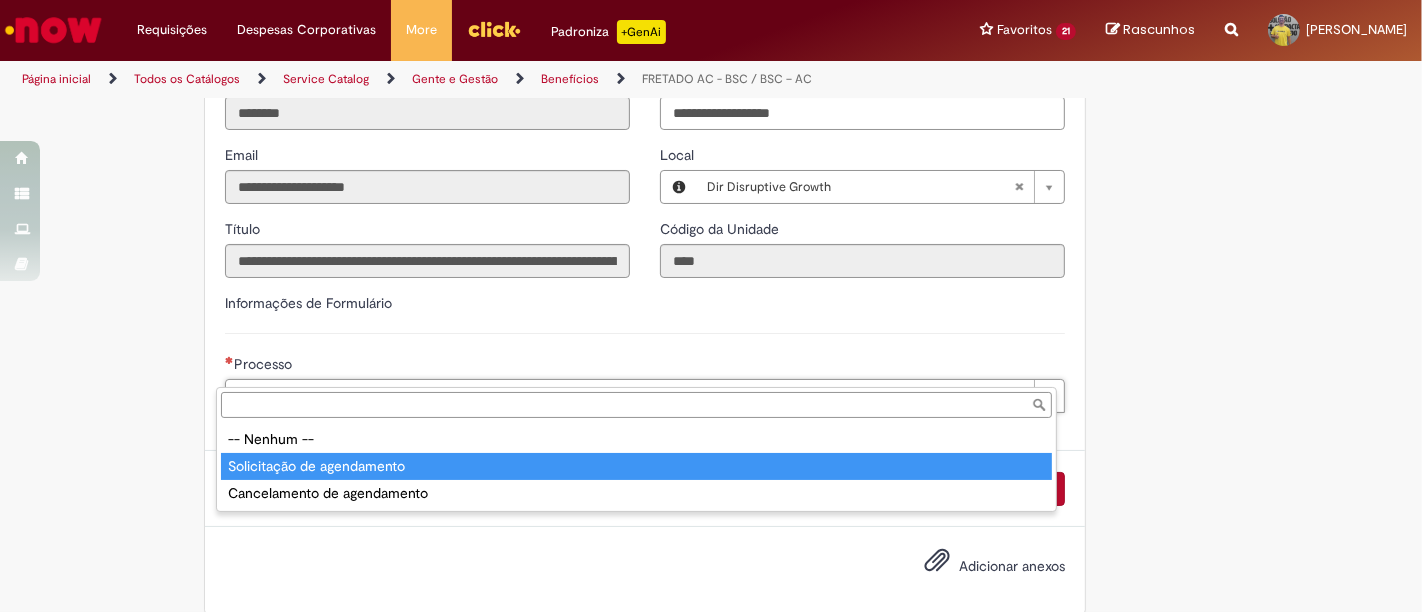 type on "**********" 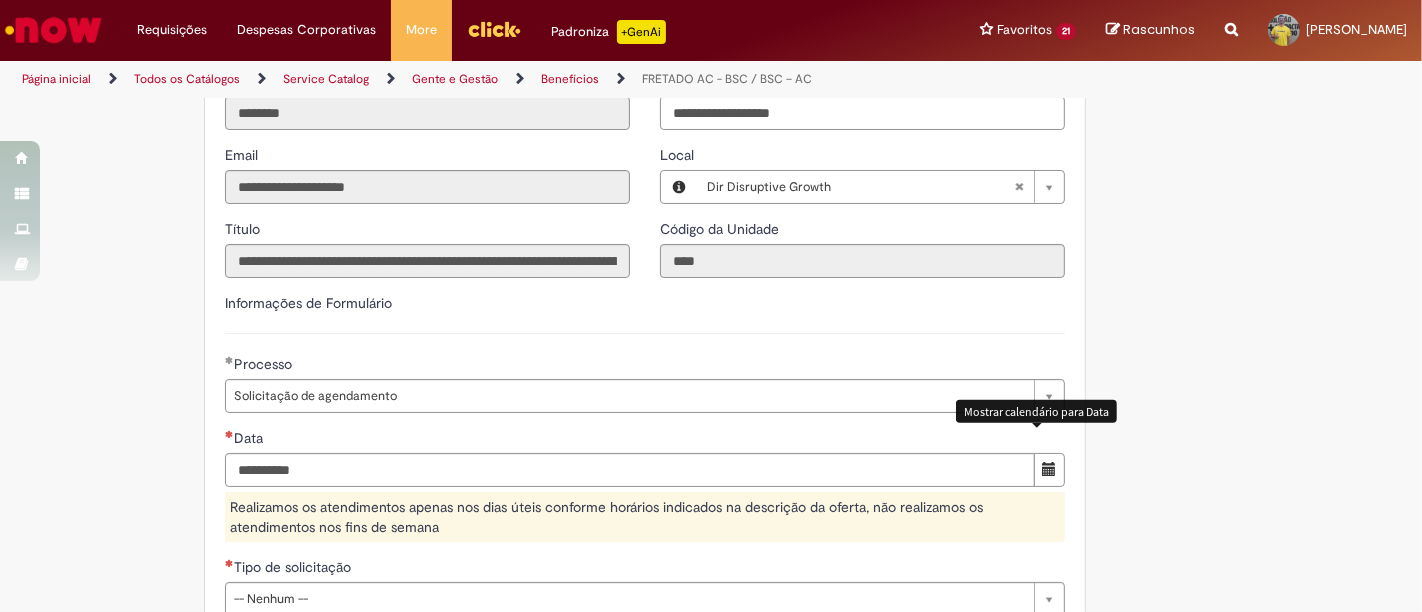 click at bounding box center [1049, 469] 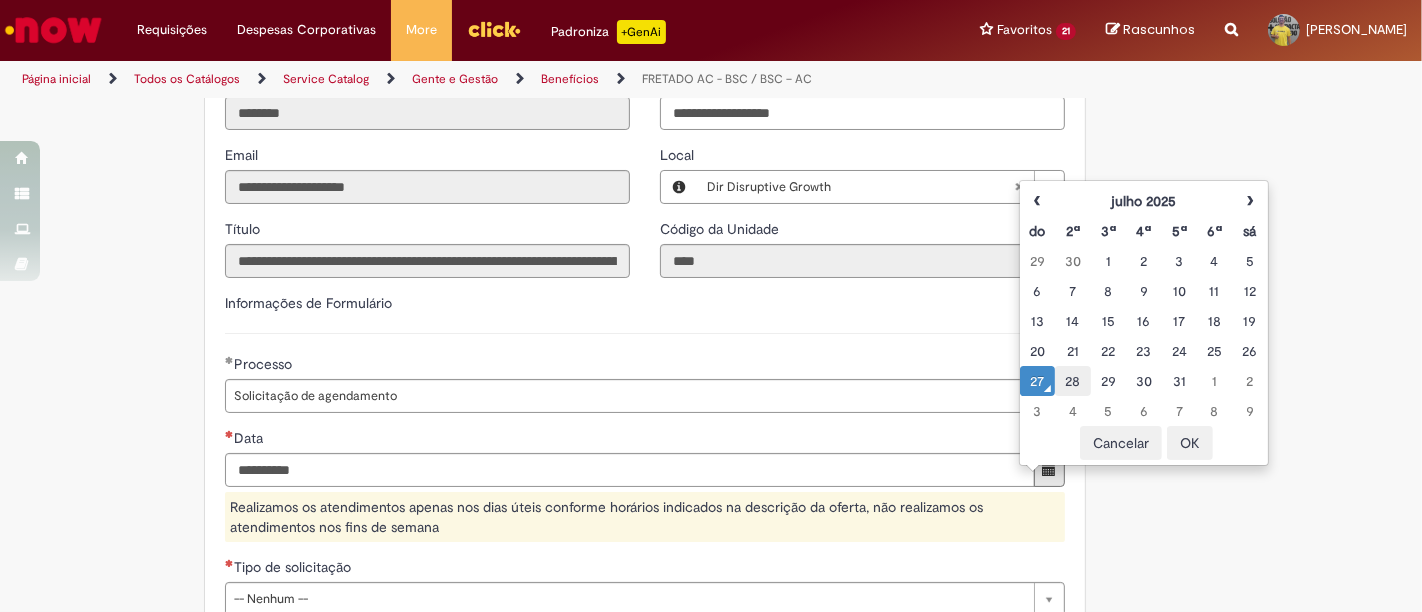 click on "28" at bounding box center (1072, 381) 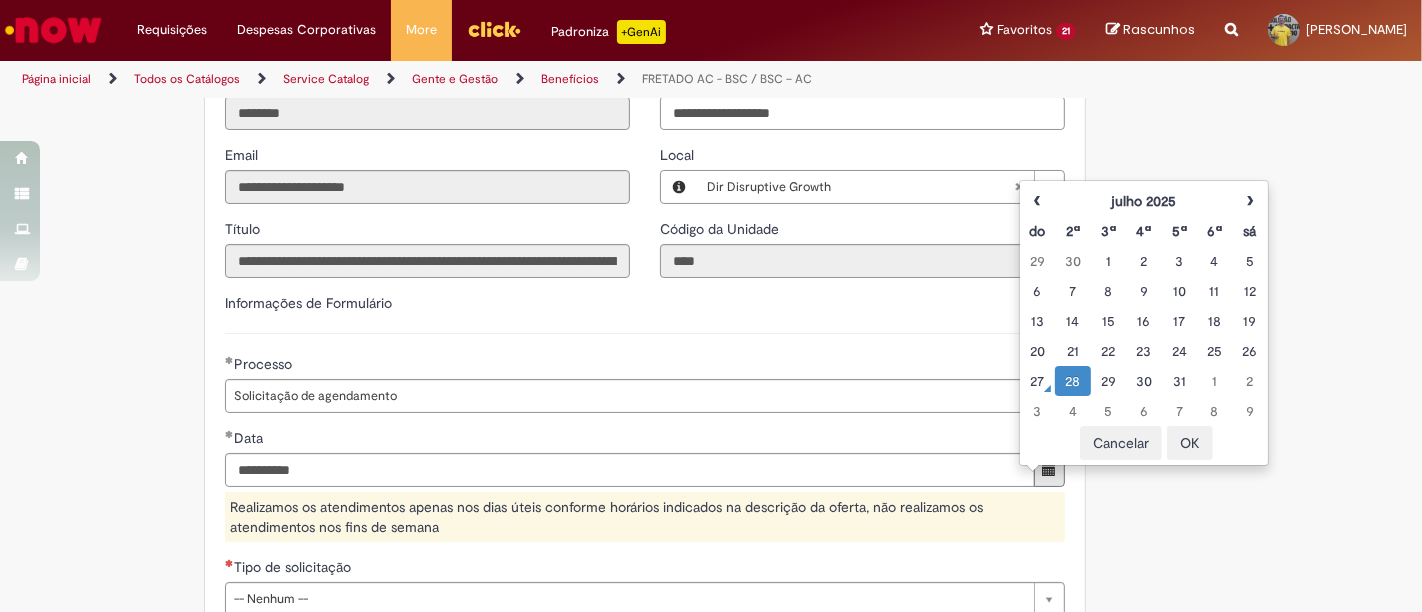 click on "28" at bounding box center (1072, 381) 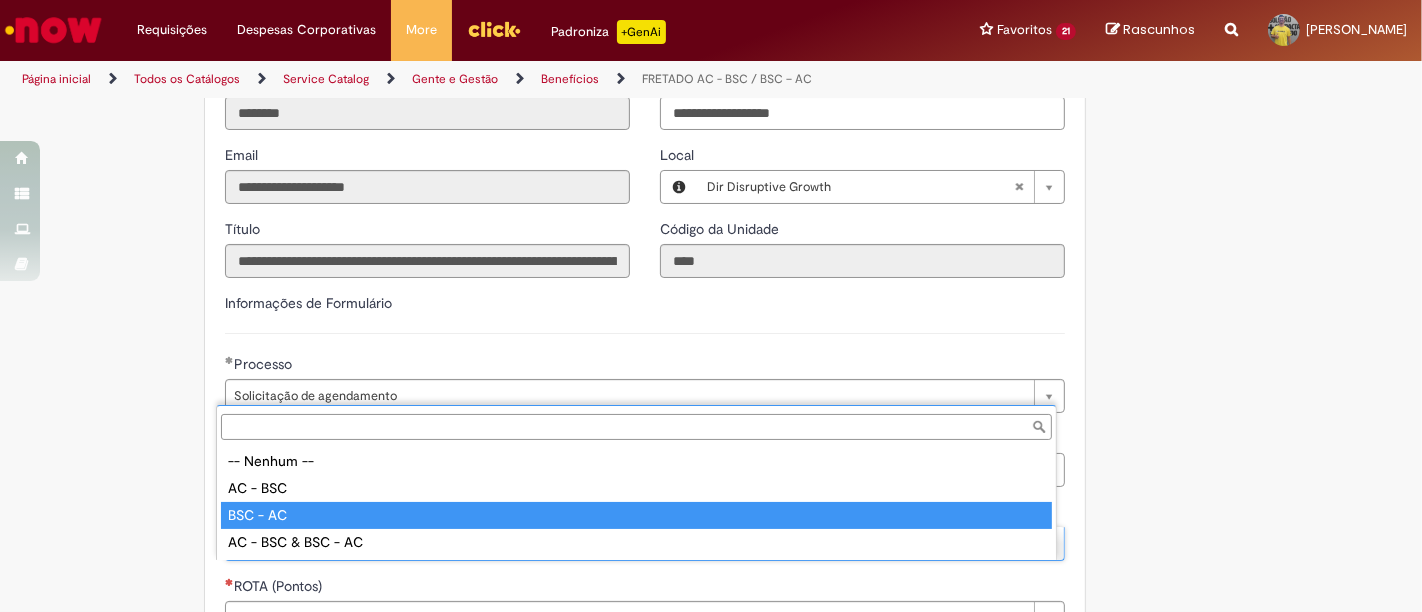 type on "********" 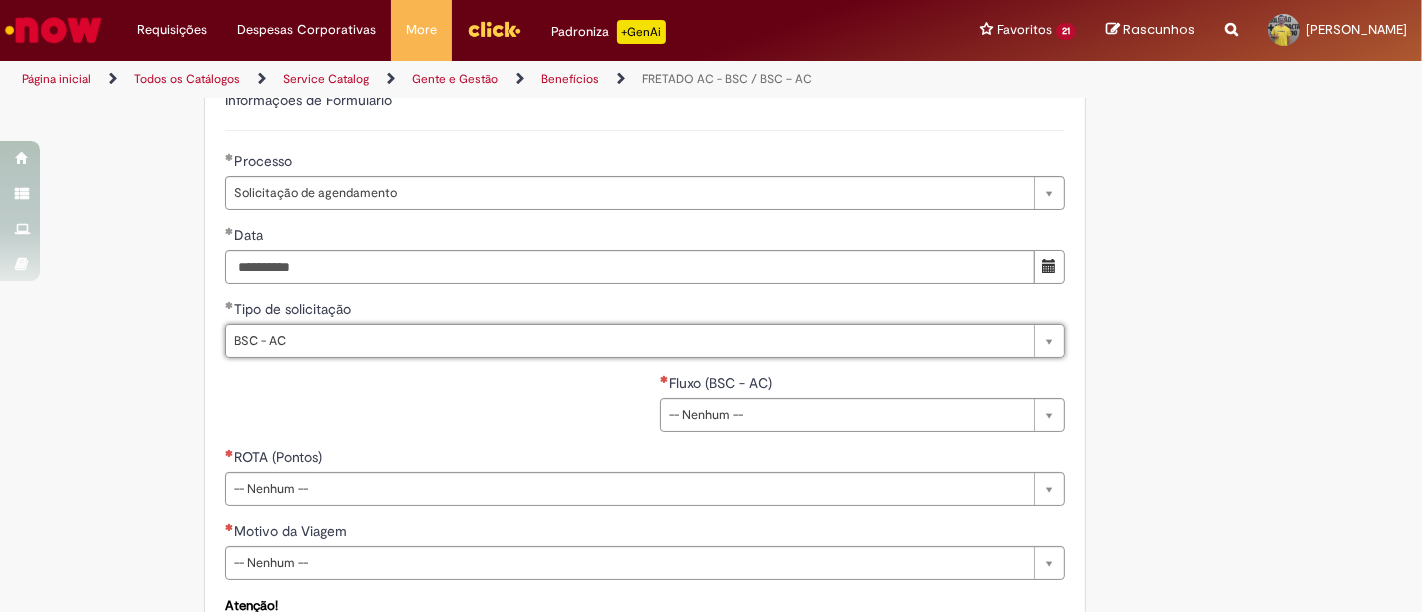 scroll, scrollTop: 768, scrollLeft: 0, axis: vertical 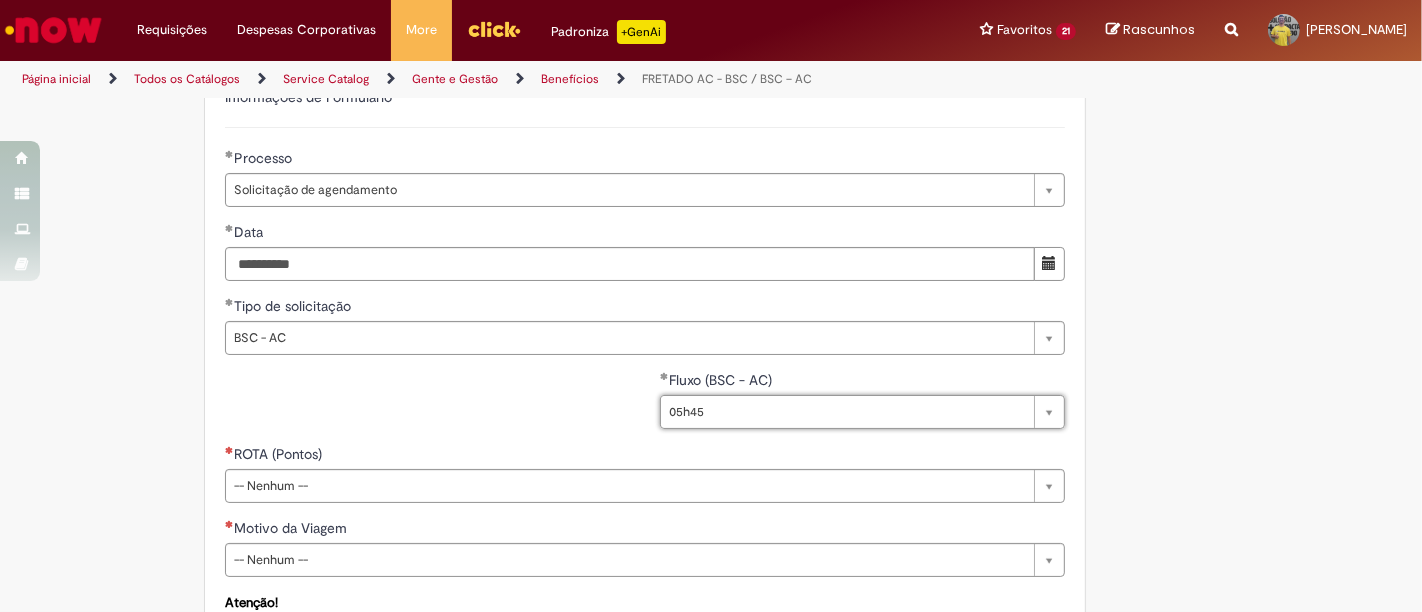 type on "*****" 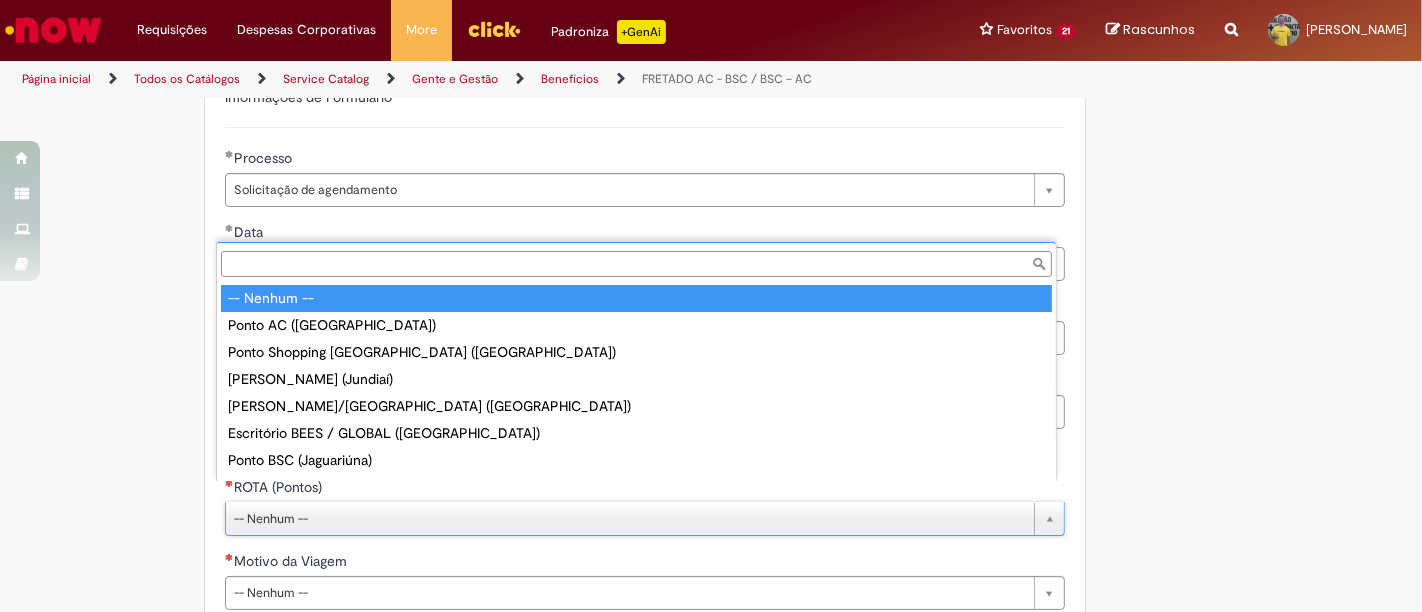 type on "**********" 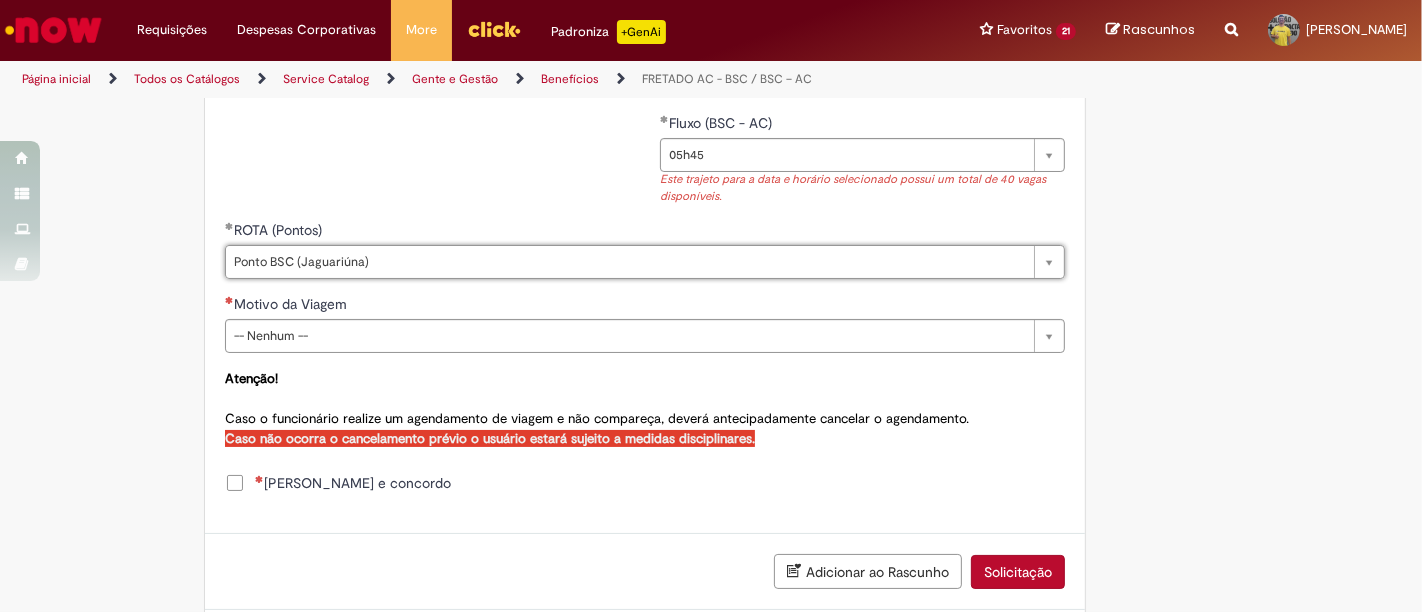 scroll, scrollTop: 1045, scrollLeft: 0, axis: vertical 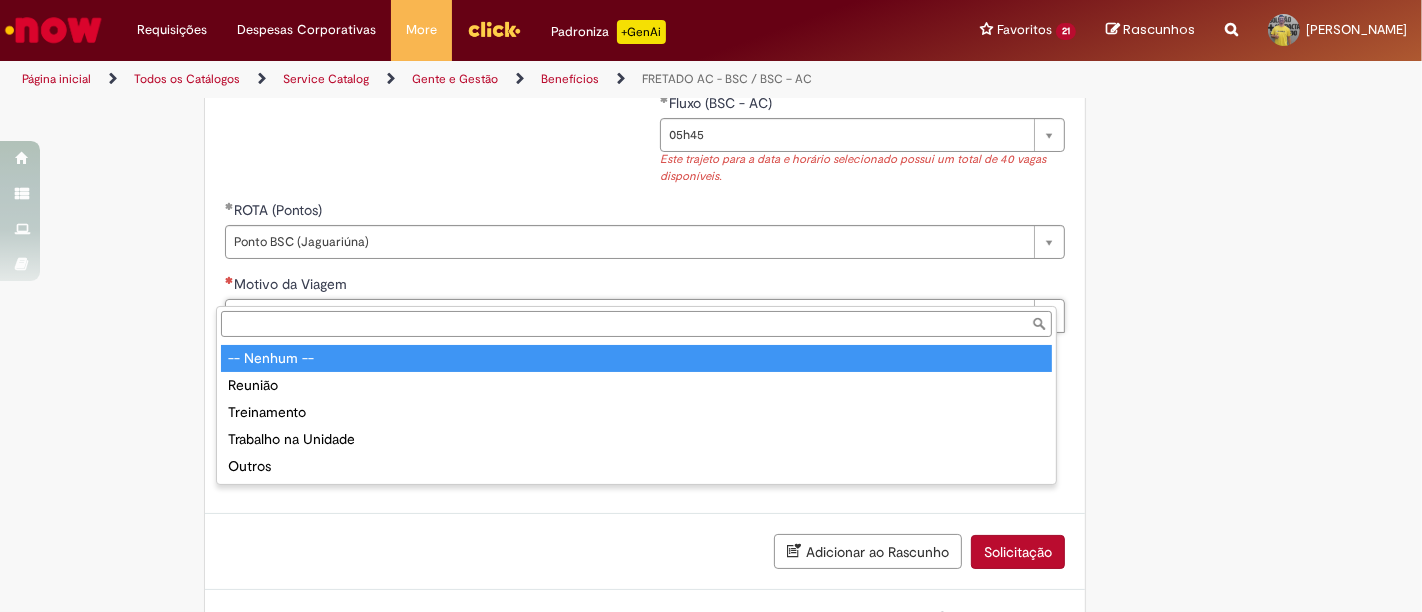 type on "**********" 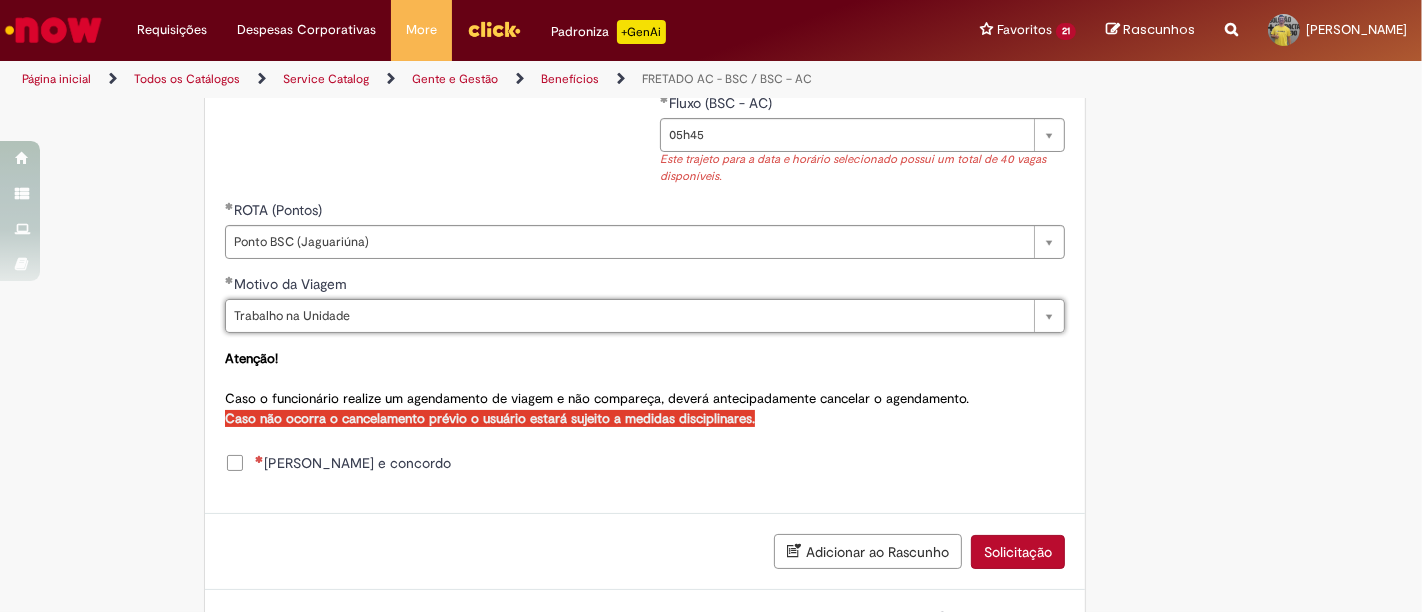 click on "[PERSON_NAME] e concordo" at bounding box center [353, 463] 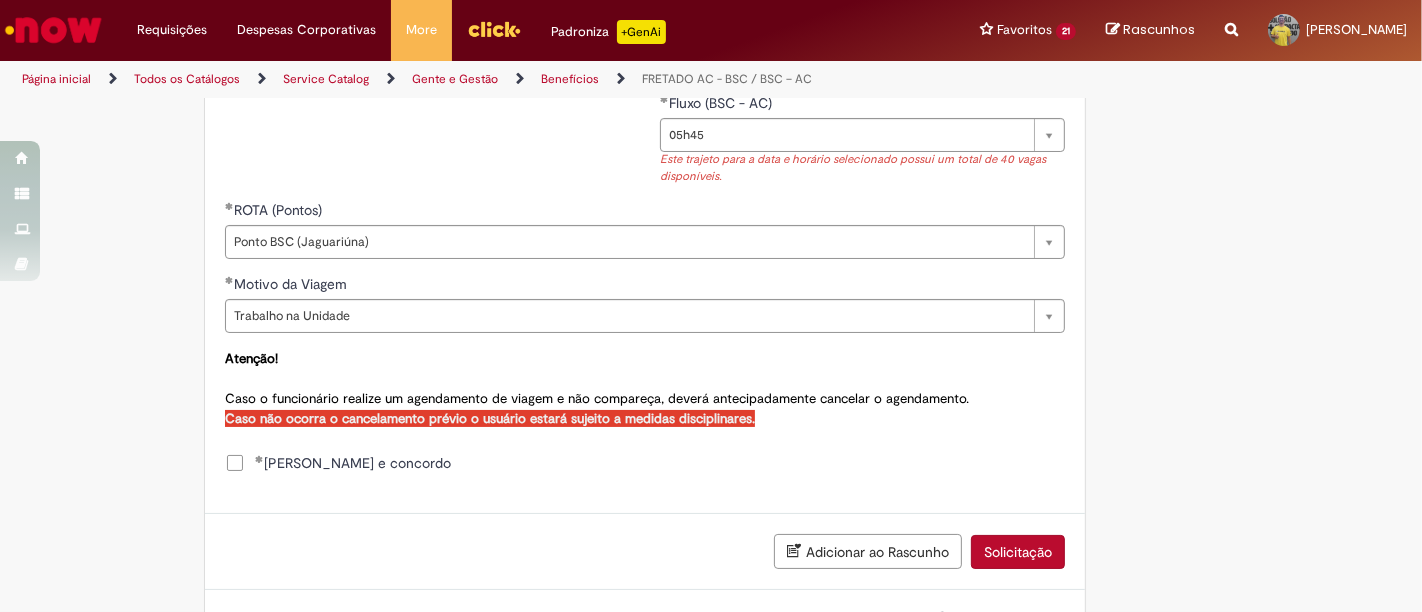 click on "Solicitação" at bounding box center [1018, 552] 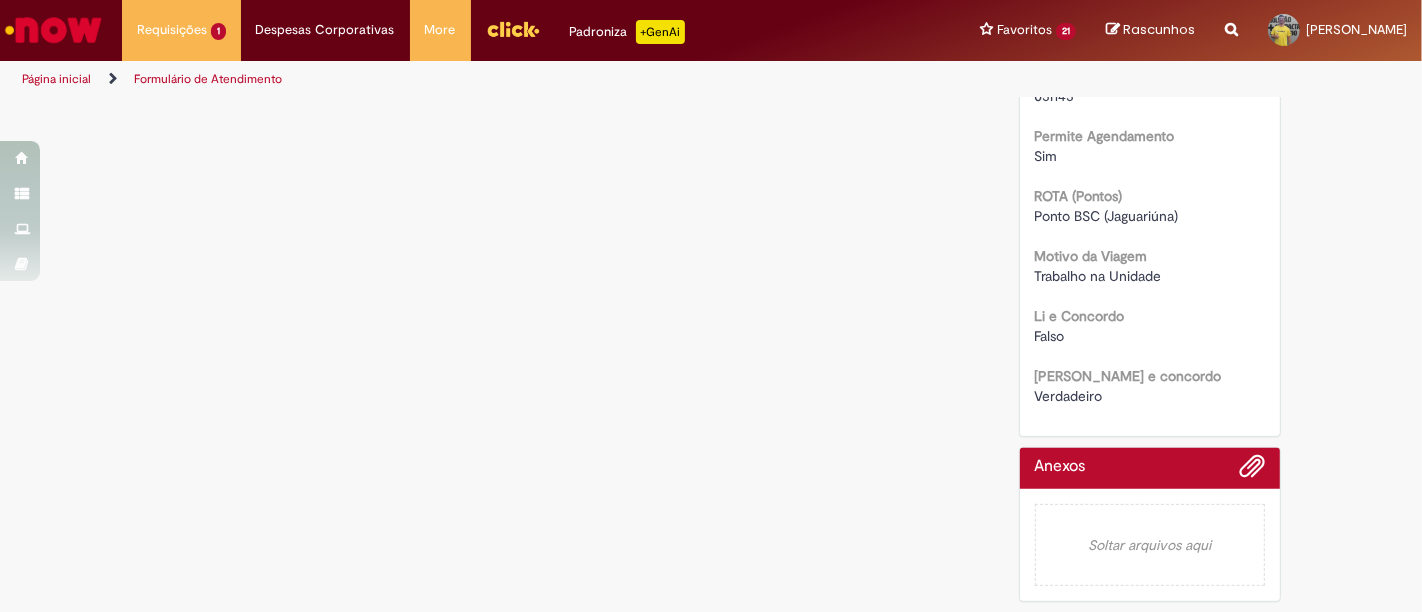 scroll, scrollTop: 0, scrollLeft: 0, axis: both 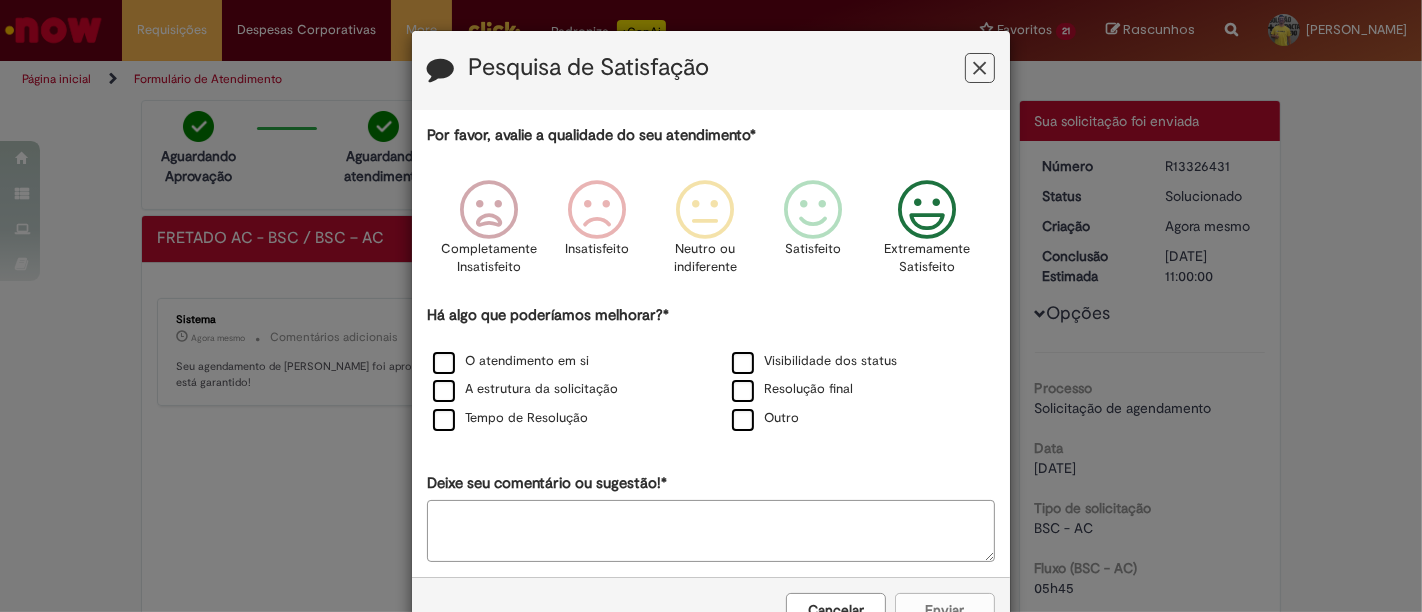click at bounding box center (927, 210) 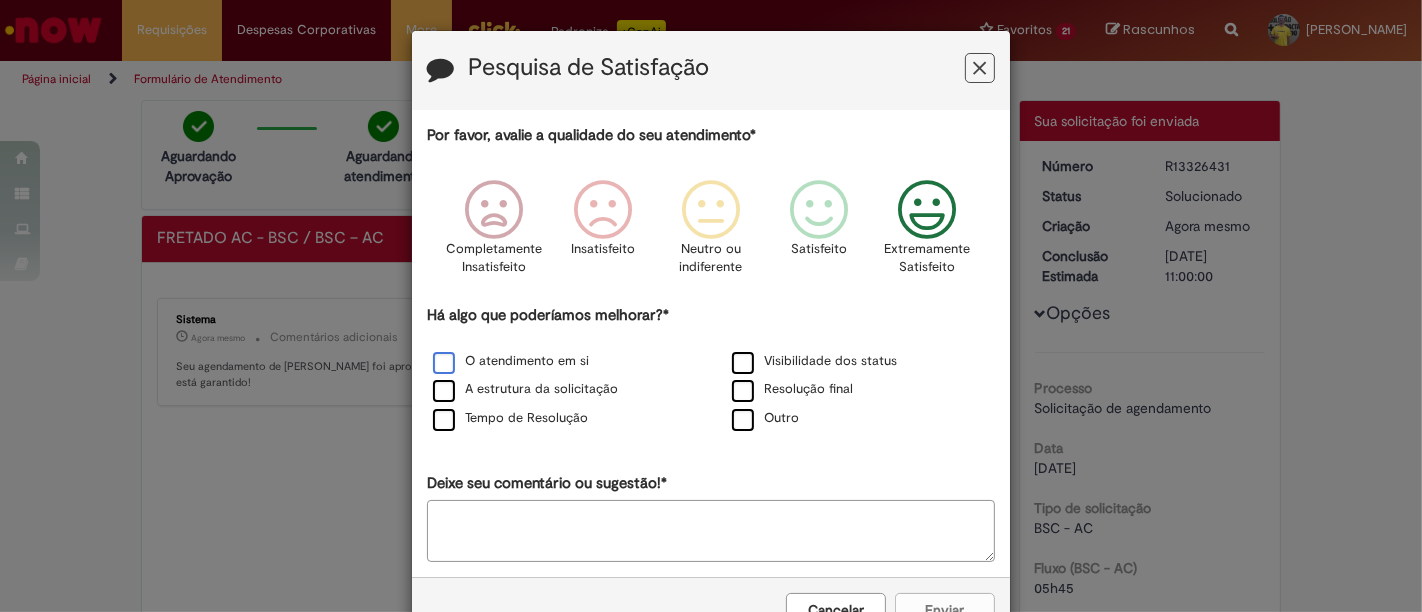 click on "O atendimento em si" at bounding box center [511, 361] 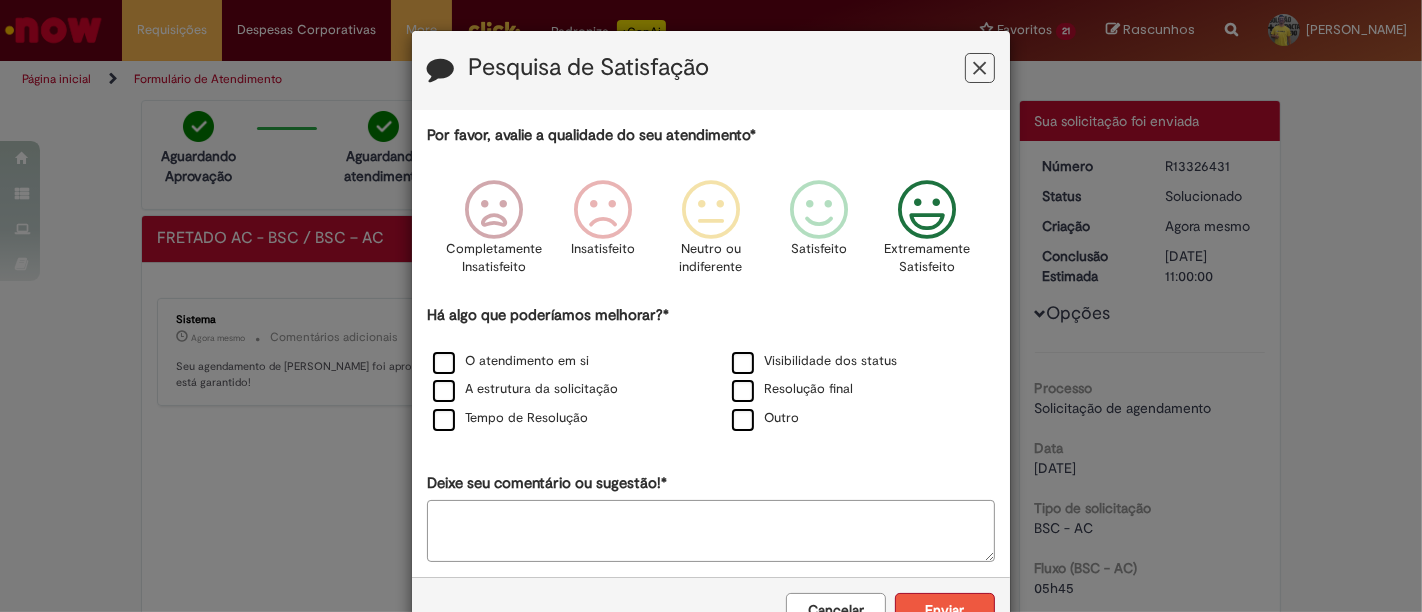 click on "Enviar" at bounding box center [945, 610] 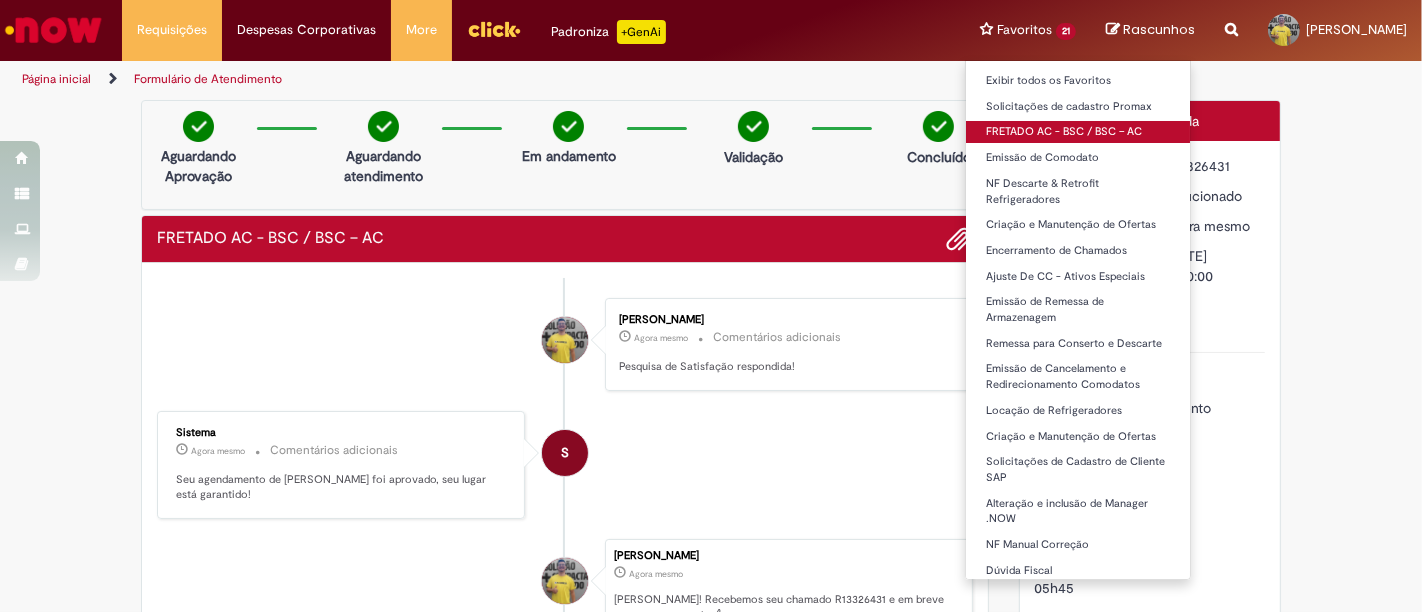 click on "FRETADO AC - BSC / BSC – AC" at bounding box center [1078, 132] 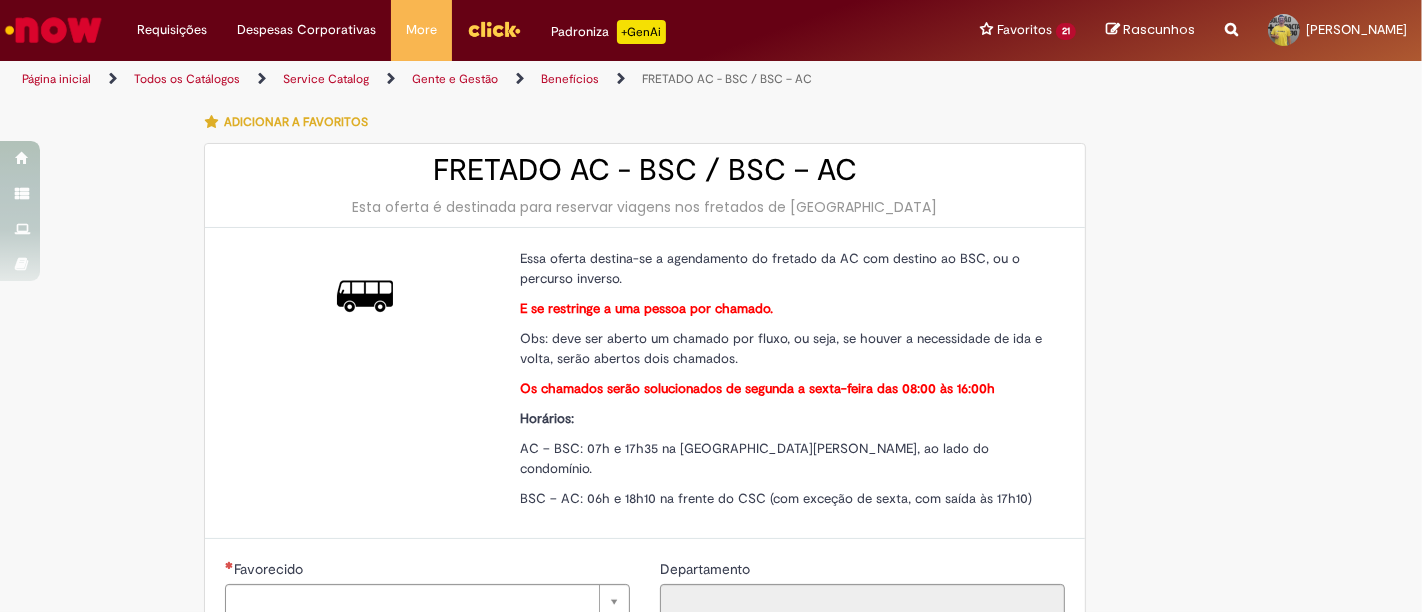 type on "********" 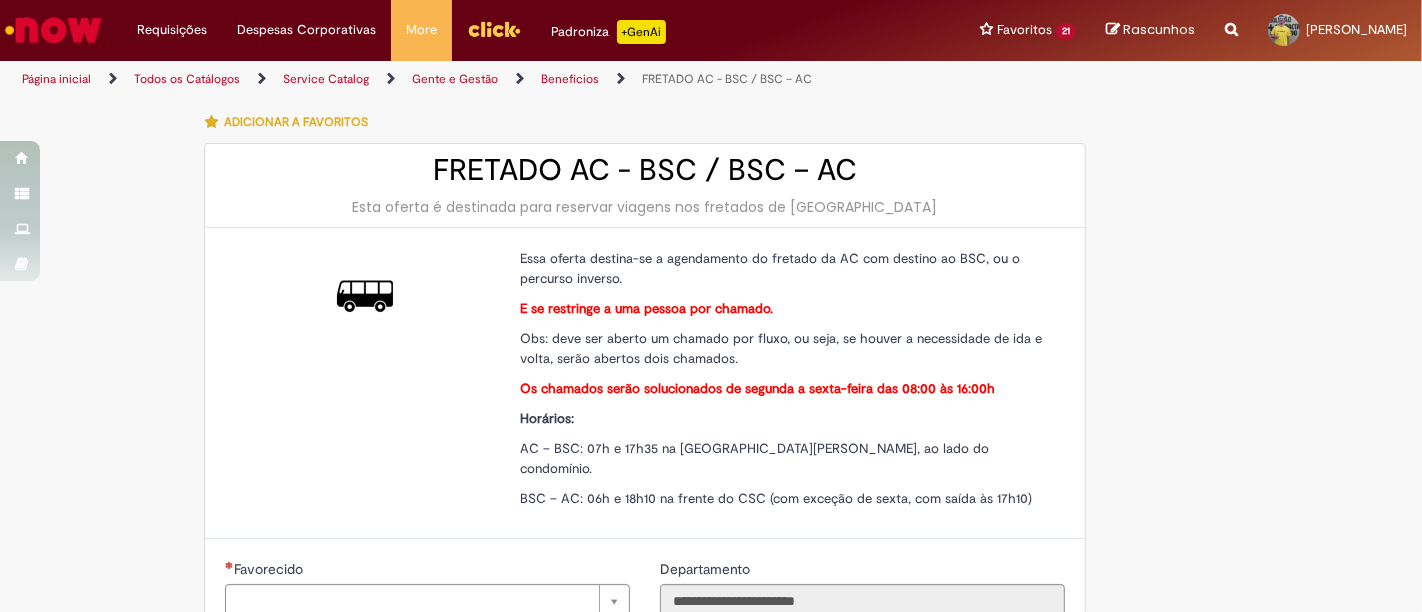 type on "**********" 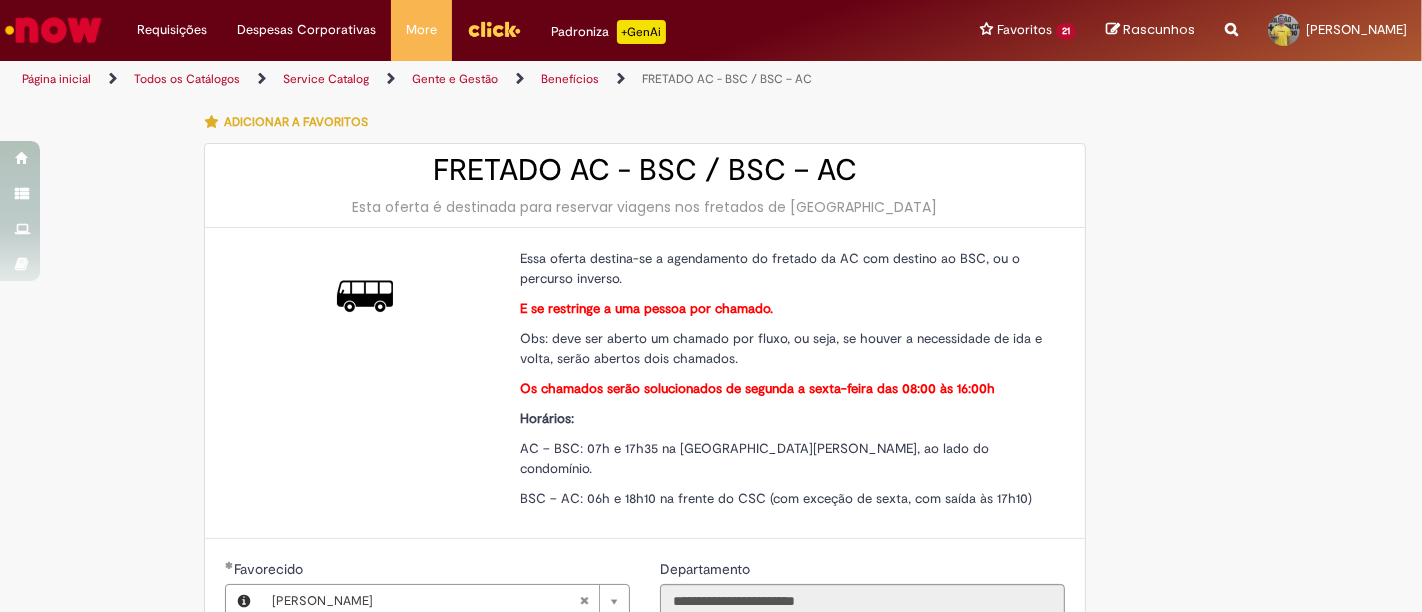 type on "**********" 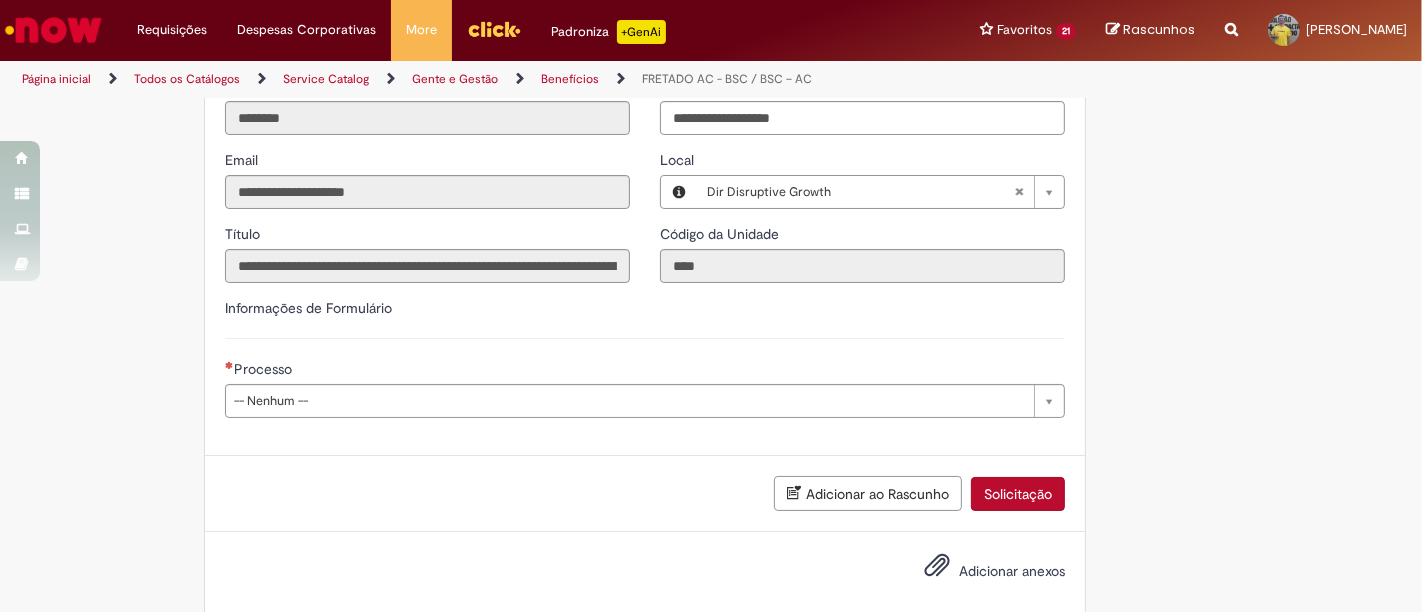 scroll, scrollTop: 562, scrollLeft: 0, axis: vertical 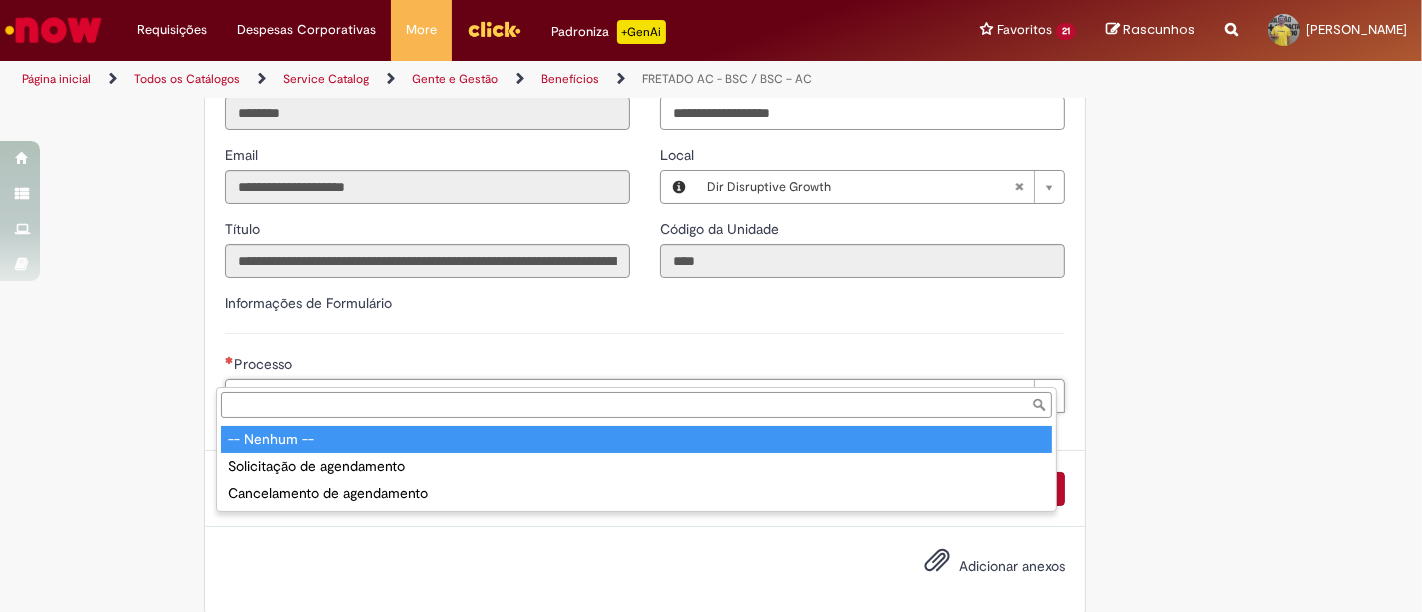 type on "**********" 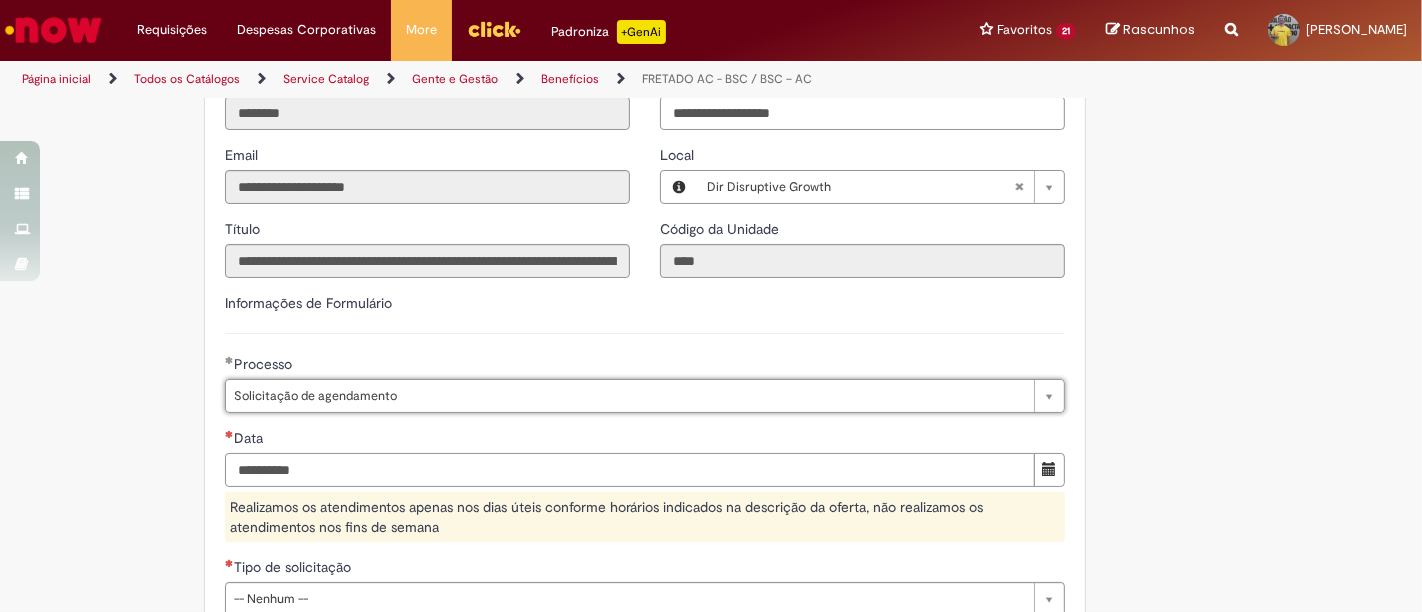 click on "Data" at bounding box center [630, 470] 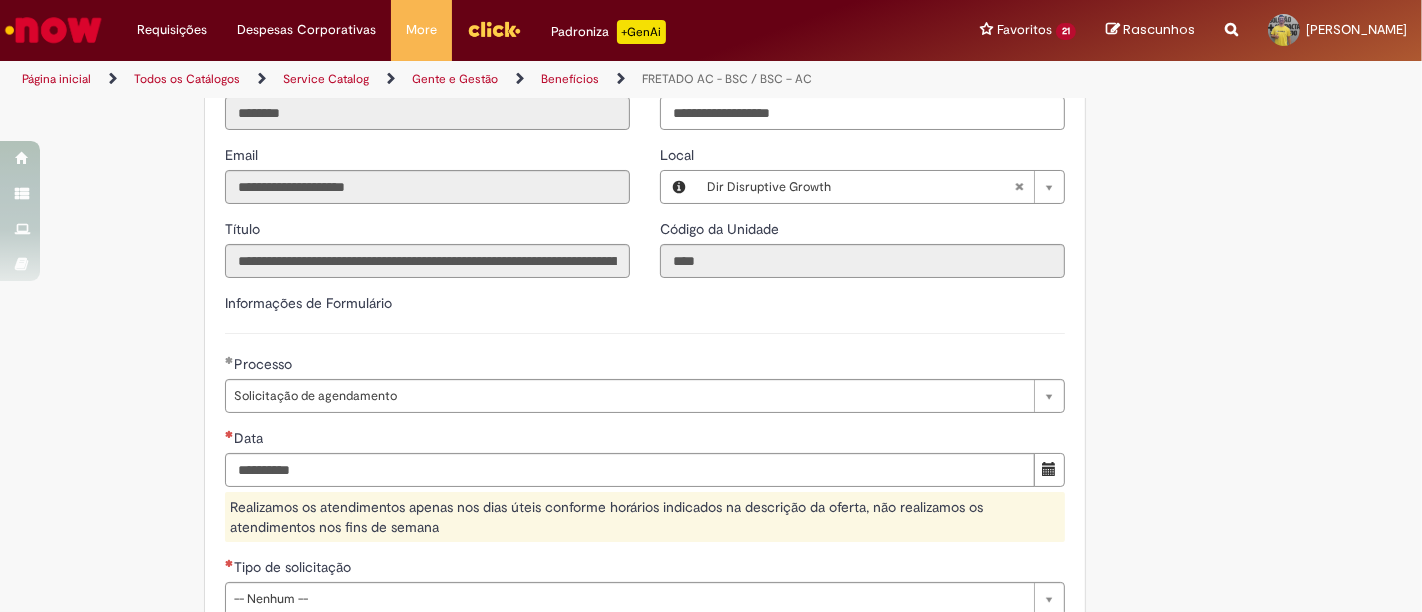click at bounding box center [1049, 470] 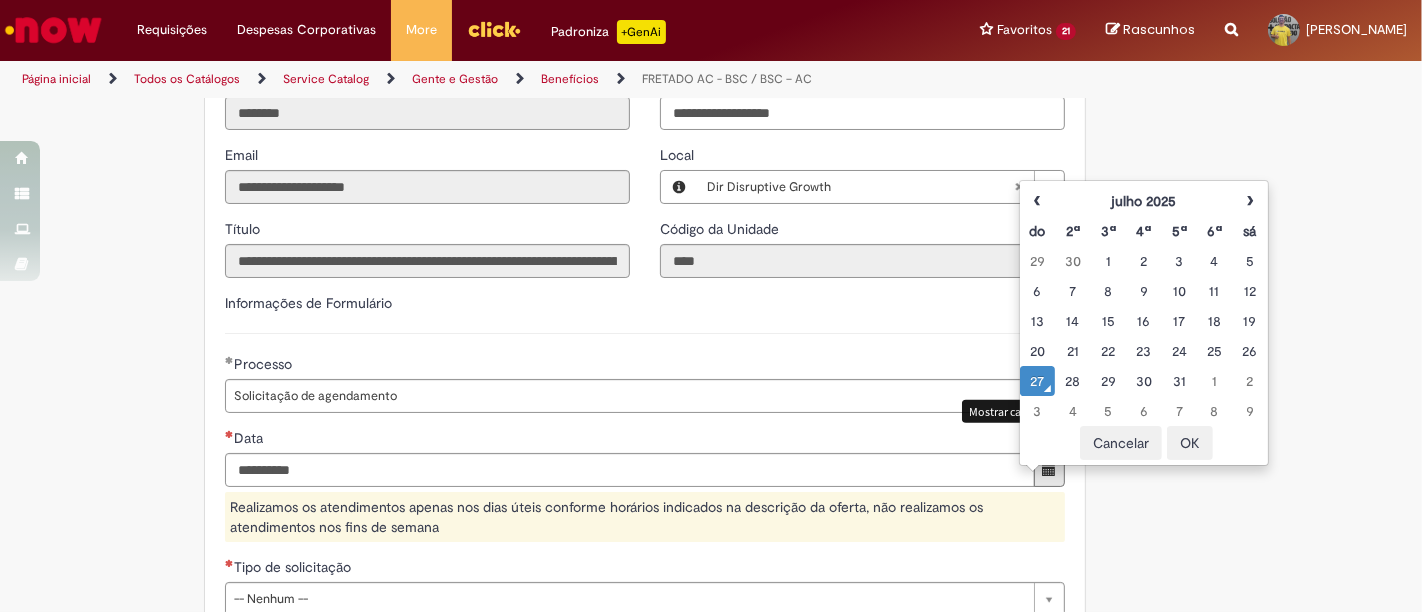 click on "28" at bounding box center (1072, 381) 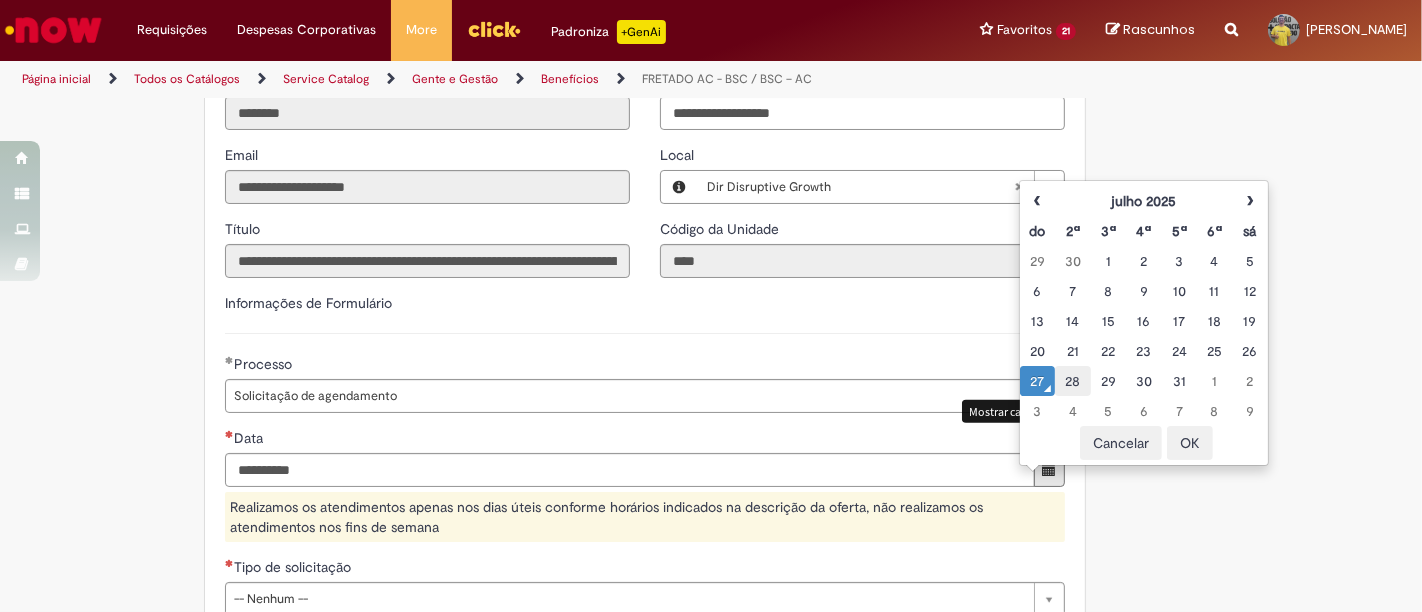 type on "**********" 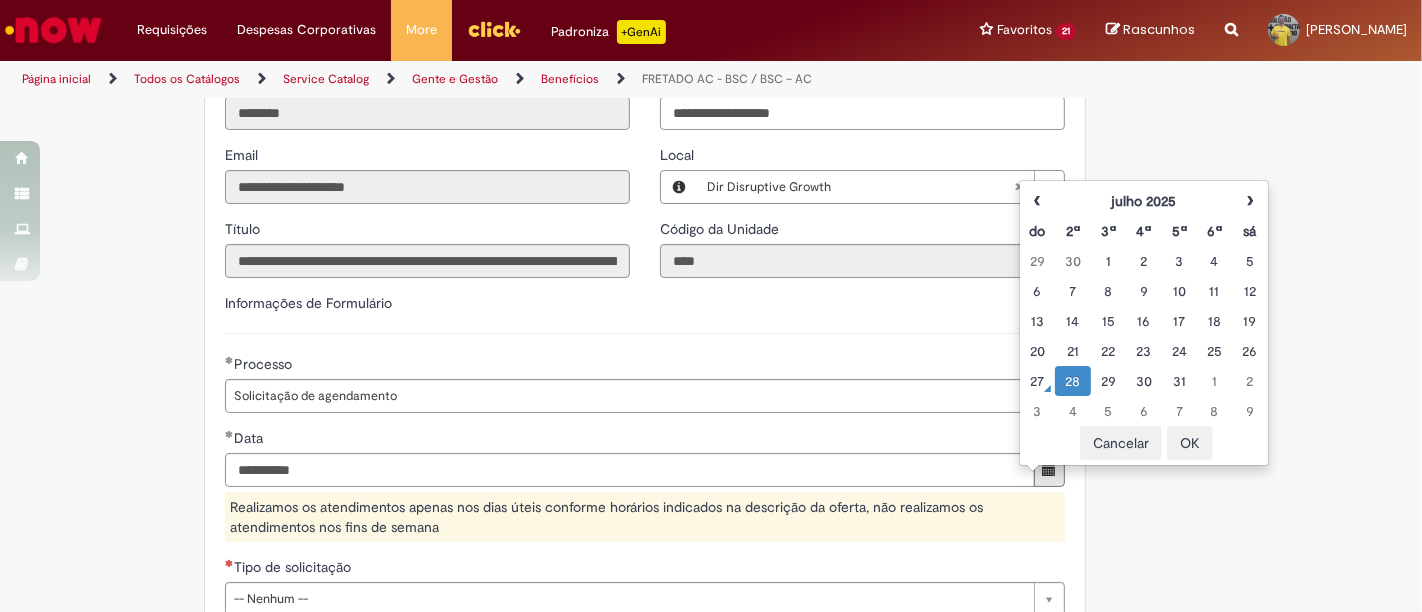 click on "OK" at bounding box center (1190, 443) 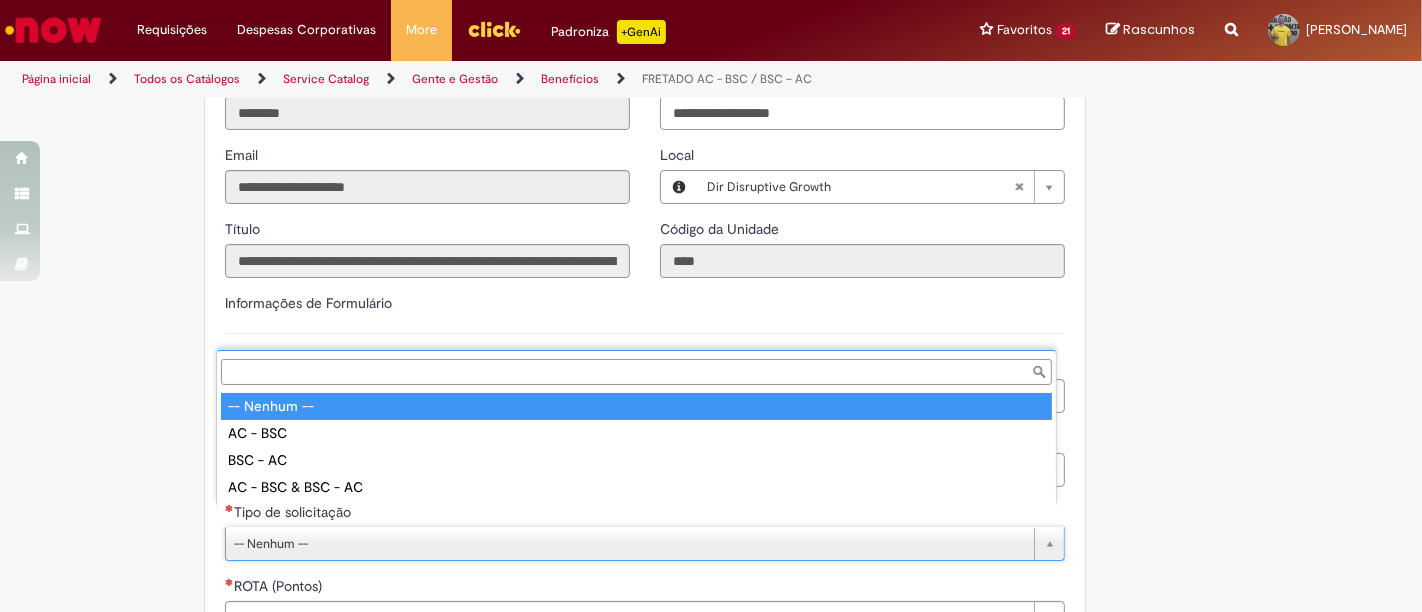 type on "********" 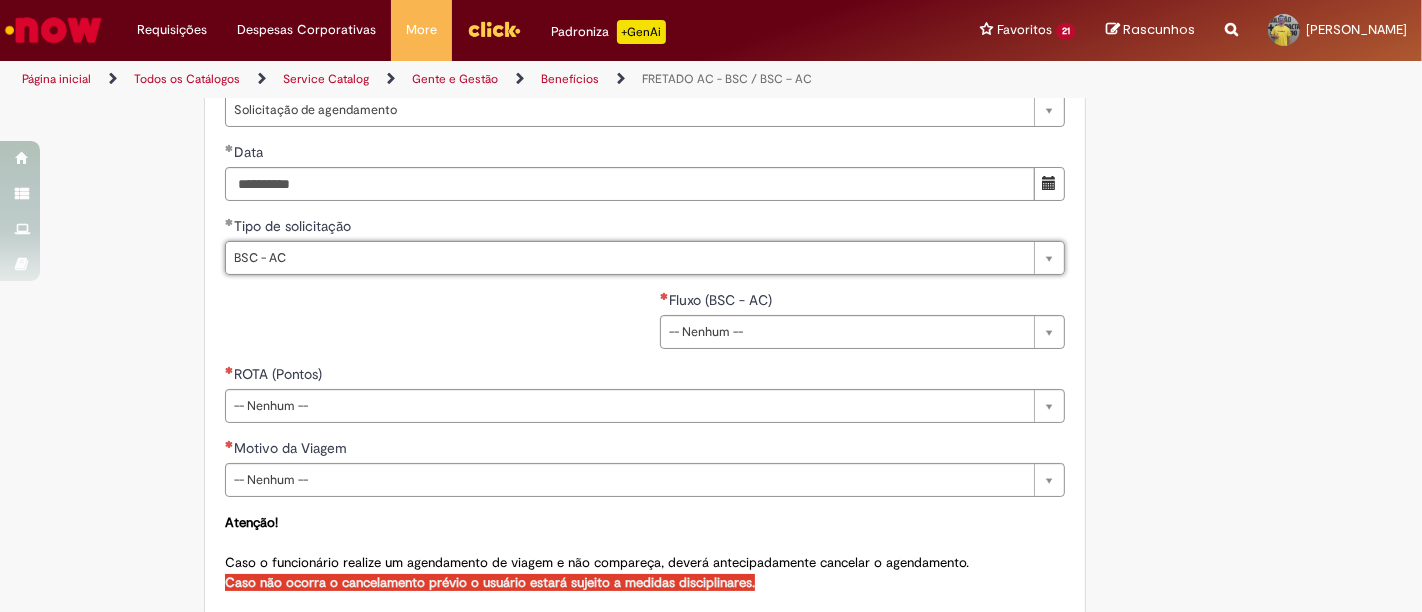 scroll, scrollTop: 848, scrollLeft: 0, axis: vertical 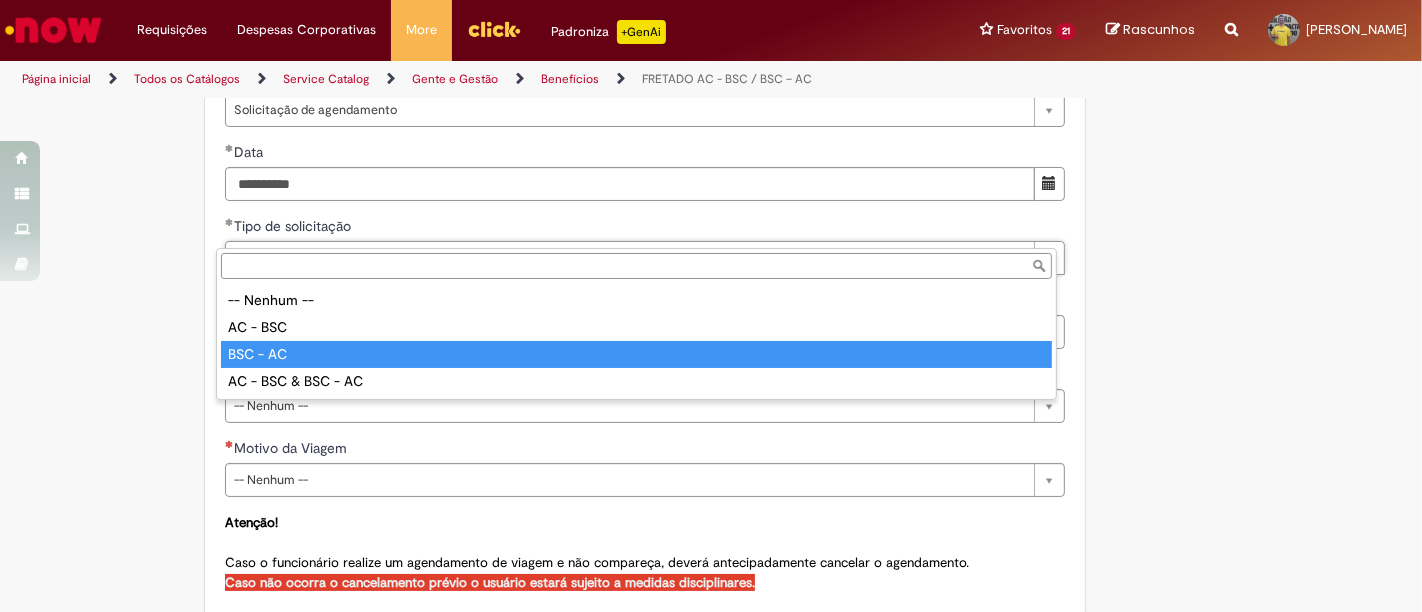 type on "**********" 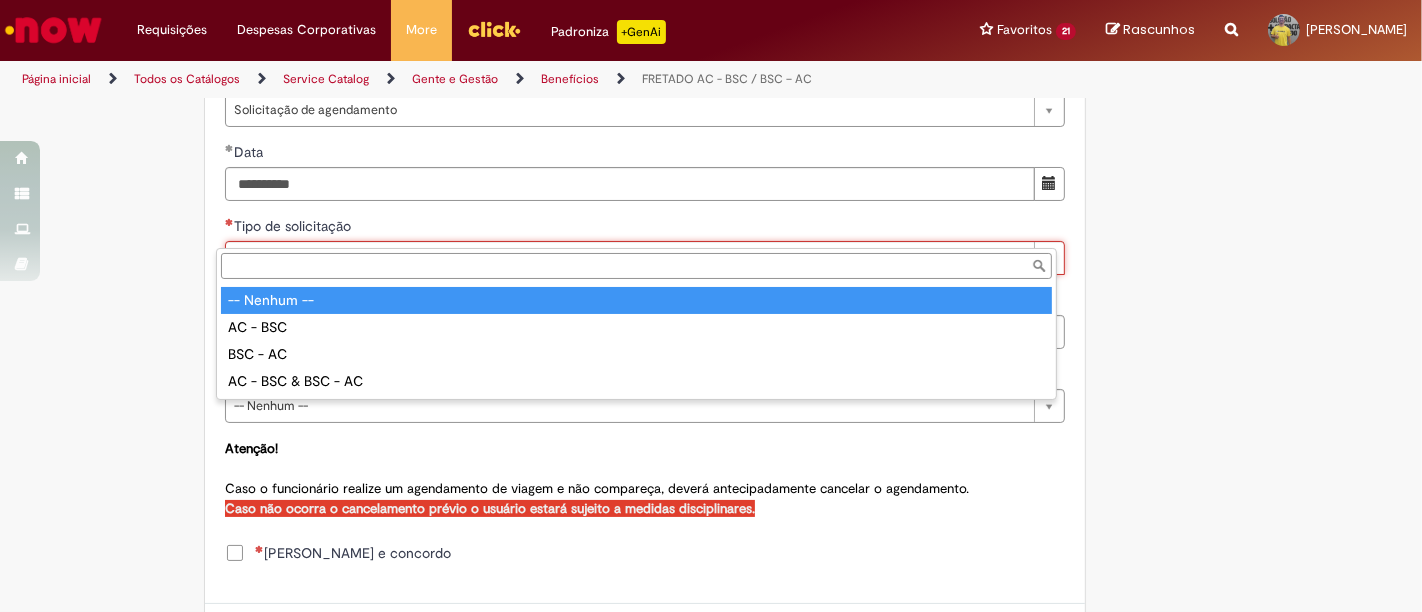 scroll, scrollTop: 0, scrollLeft: 0, axis: both 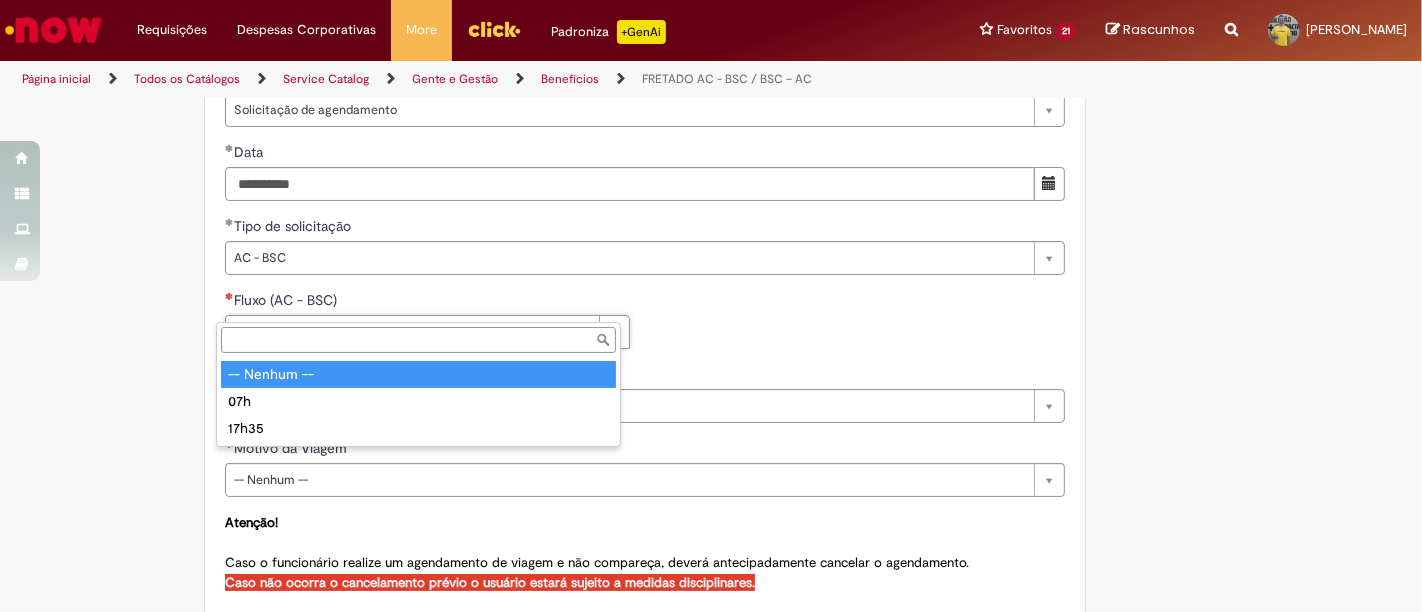 type on "*****" 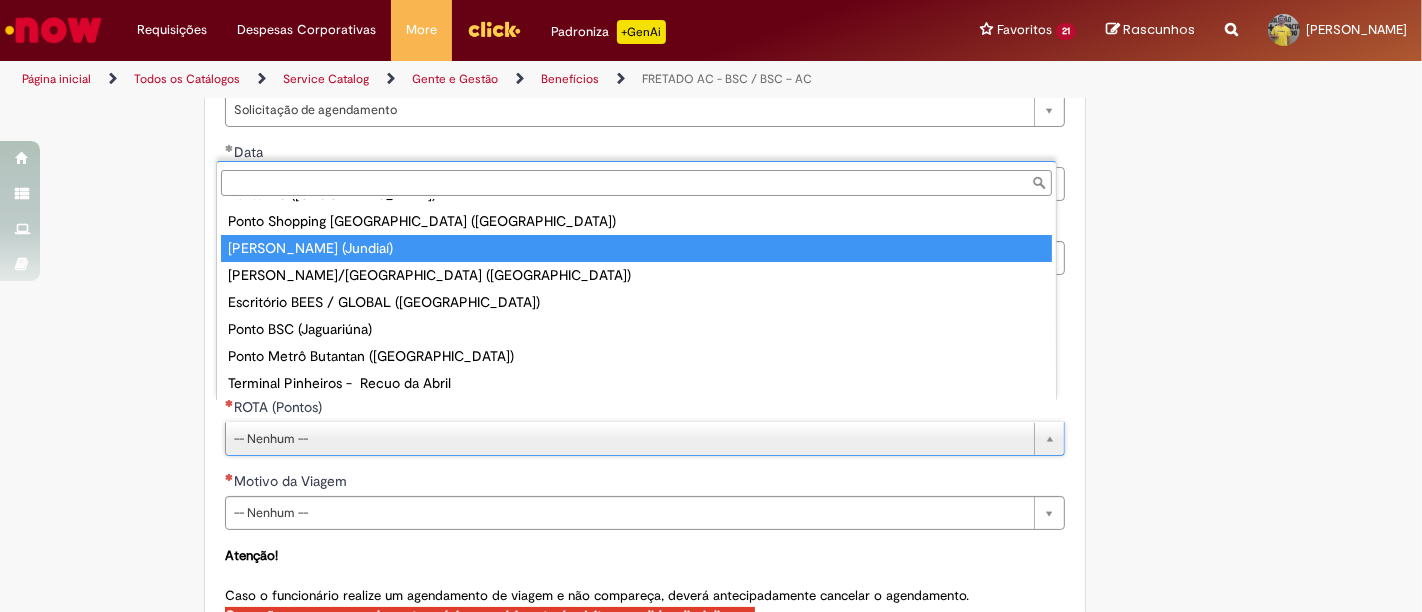 scroll, scrollTop: 0, scrollLeft: 0, axis: both 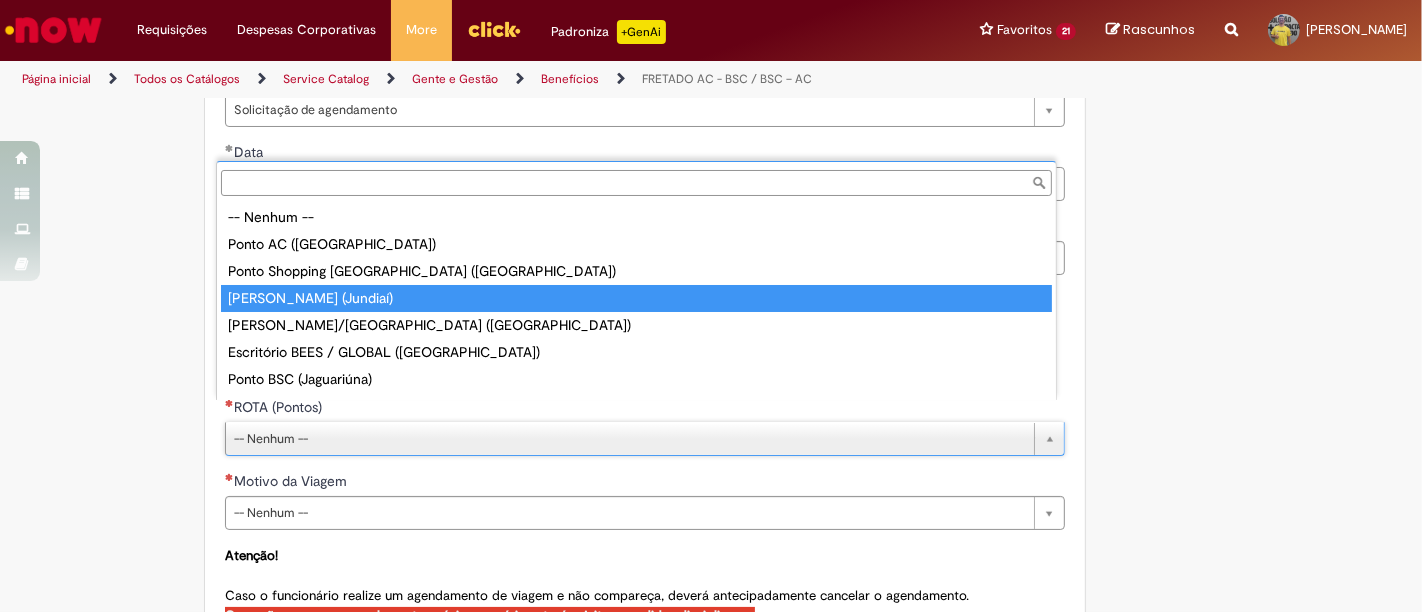 type on "**********" 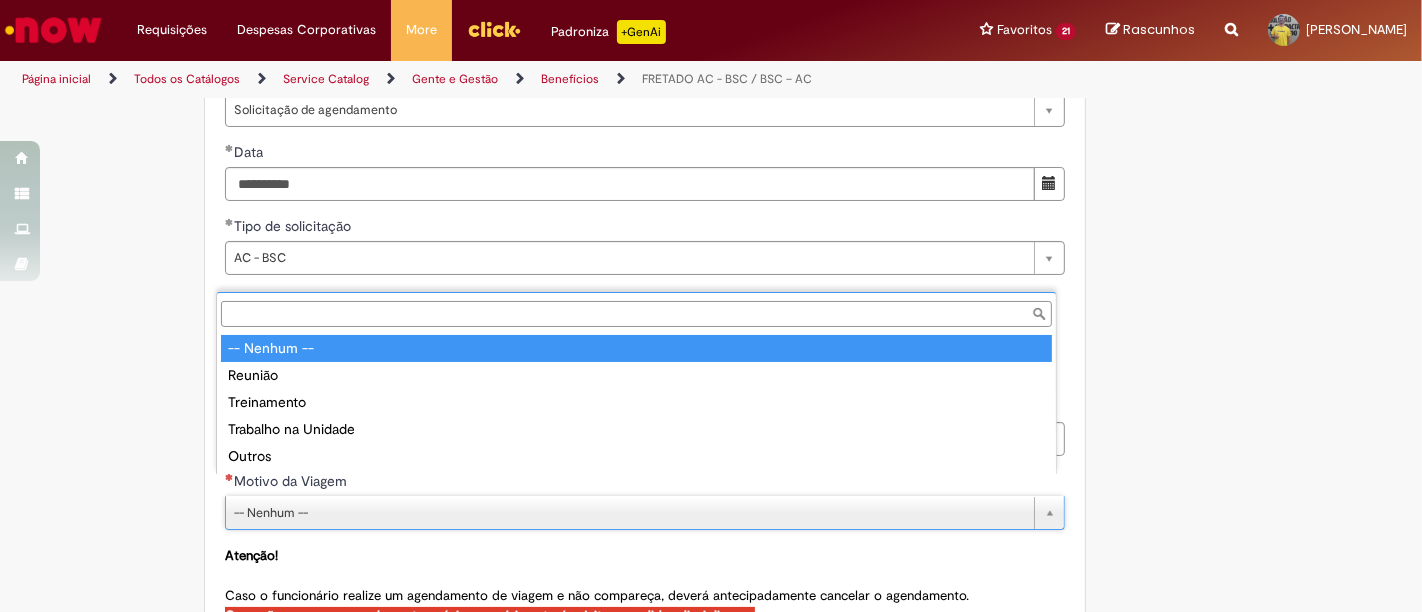 type on "**********" 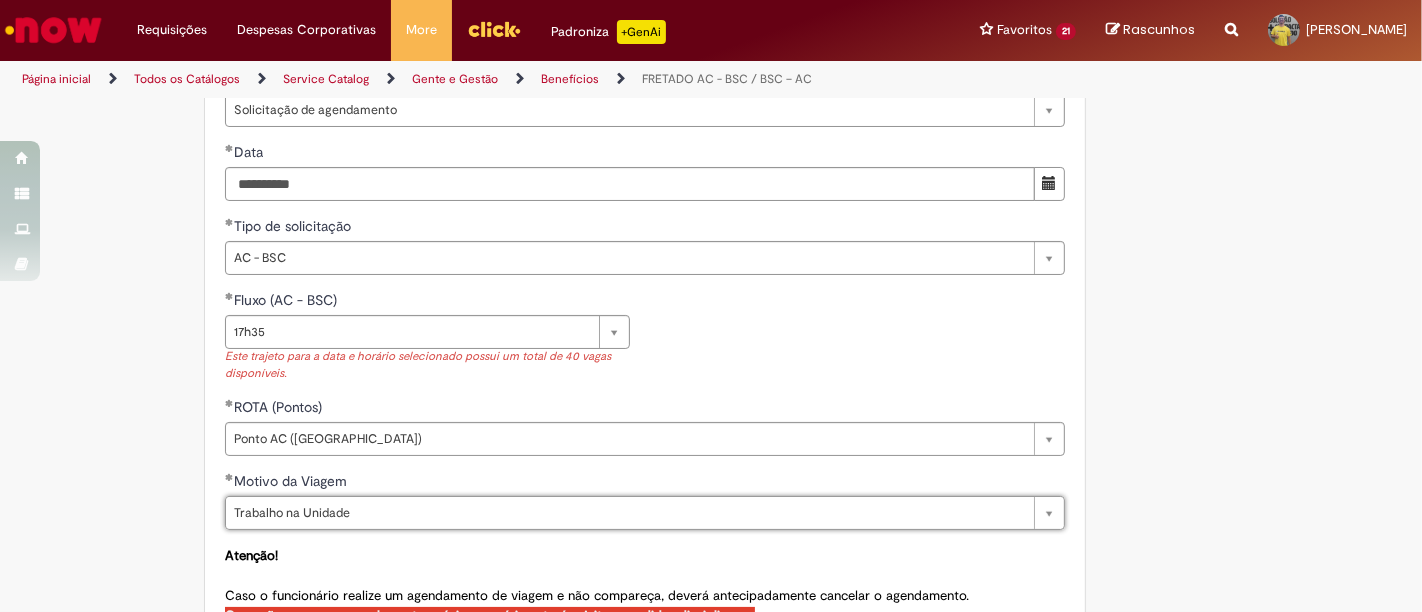 click on "**********" at bounding box center [645, 343] 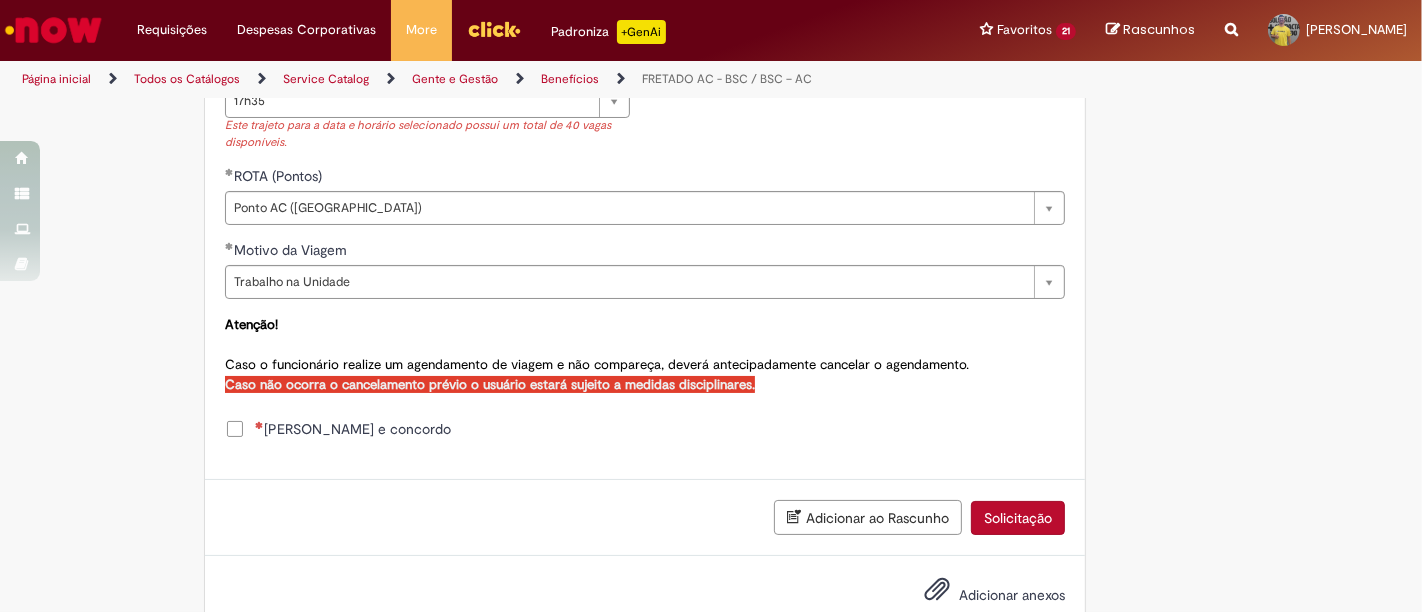 scroll, scrollTop: 1081, scrollLeft: 0, axis: vertical 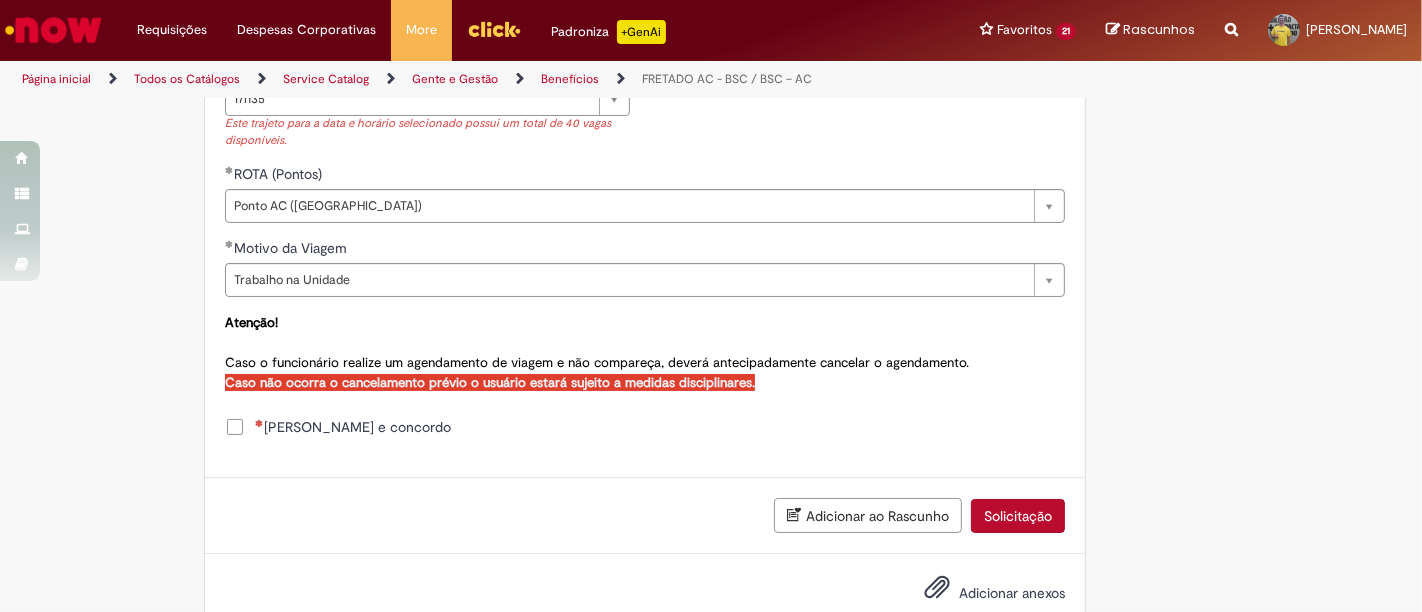 click on "[PERSON_NAME] e concordo" at bounding box center [353, 427] 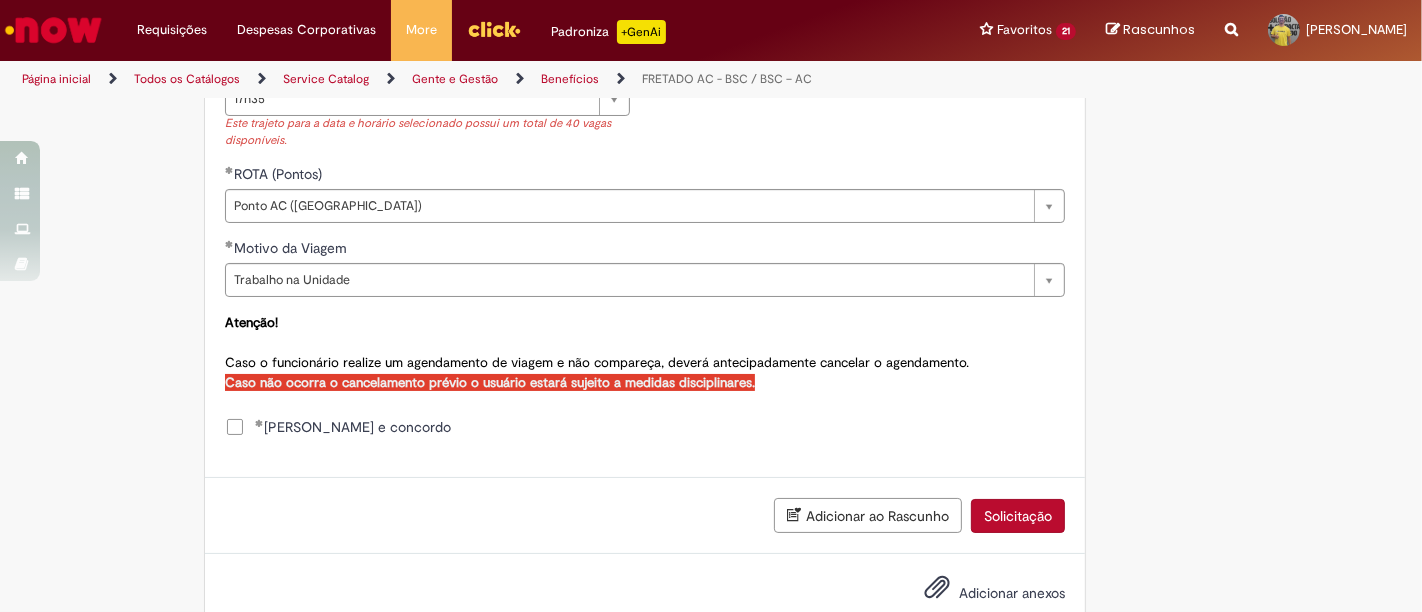 click on "Solicitação" at bounding box center (1018, 516) 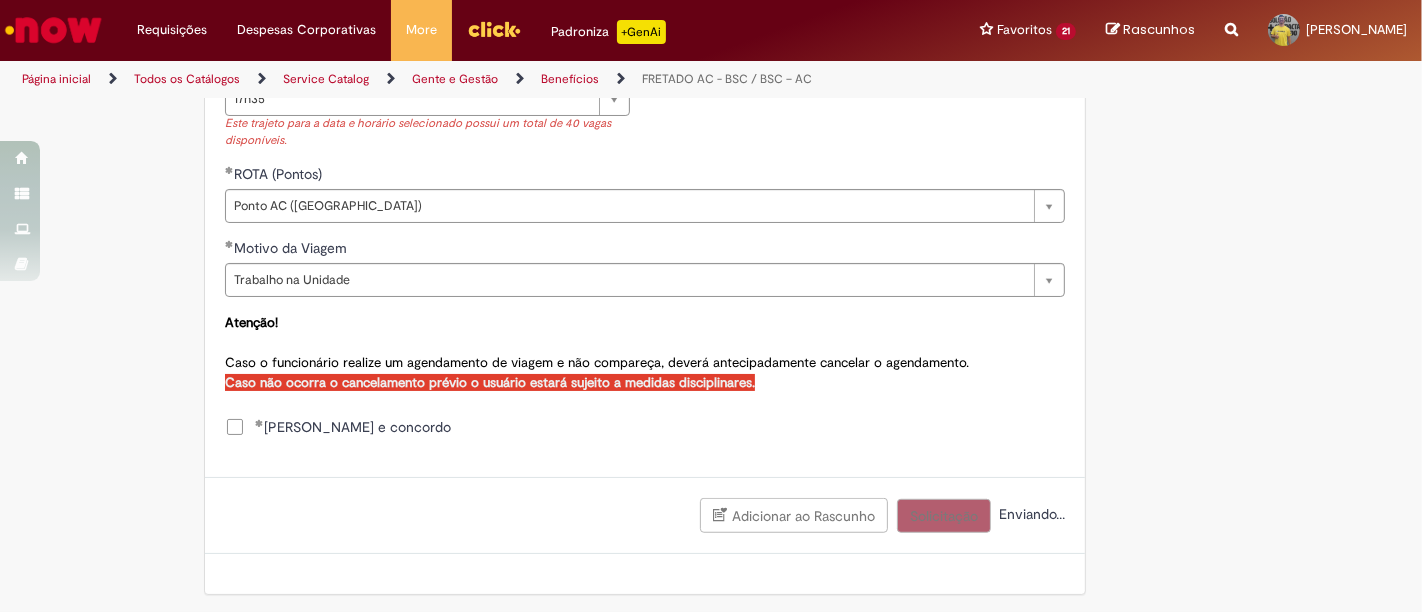 scroll, scrollTop: 1062, scrollLeft: 0, axis: vertical 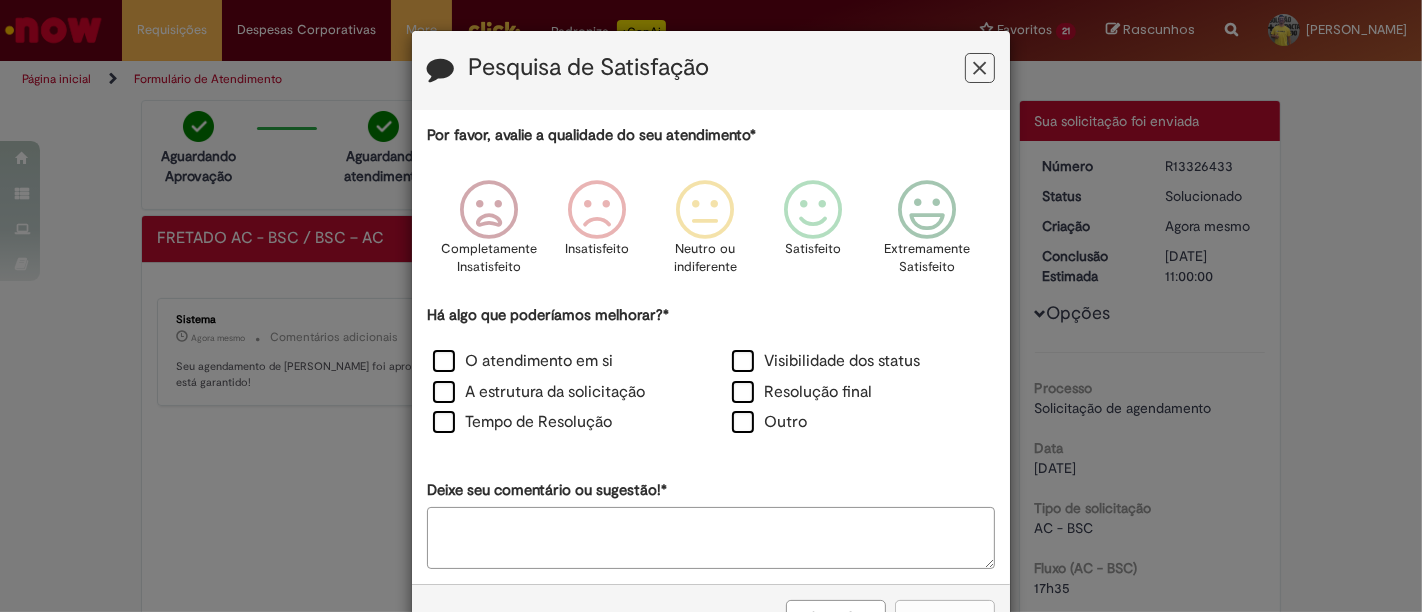 click at bounding box center [927, 210] 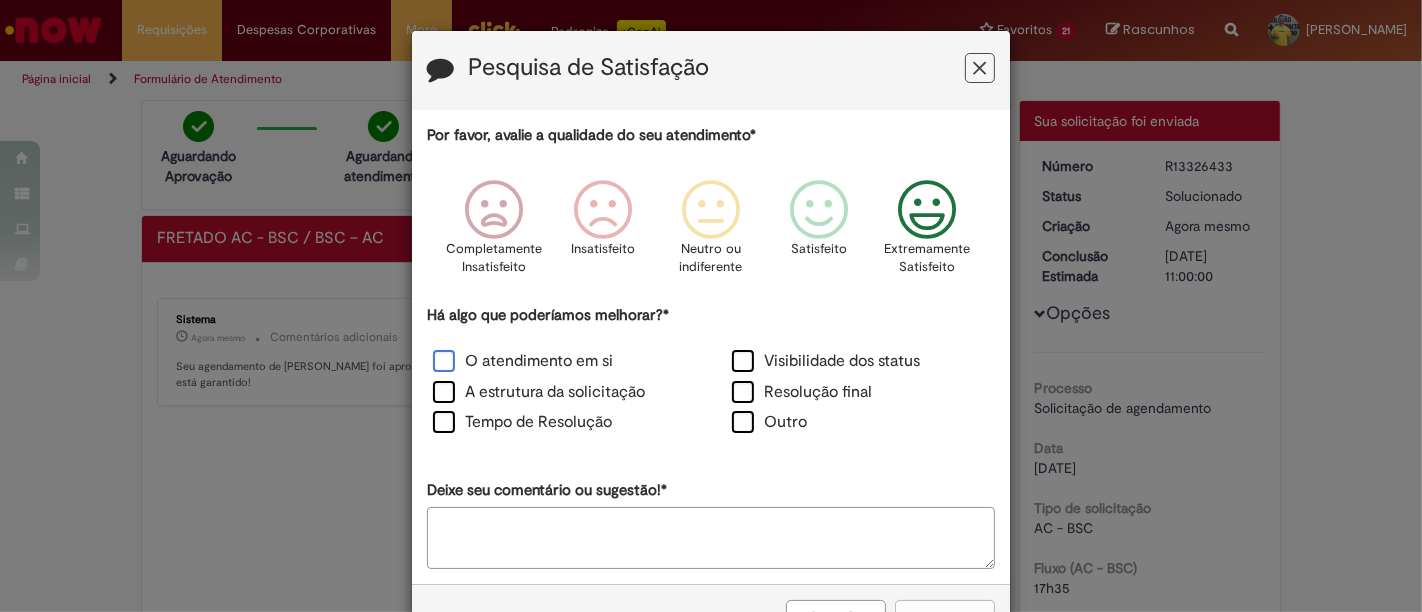 click on "O atendimento em si" at bounding box center (523, 361) 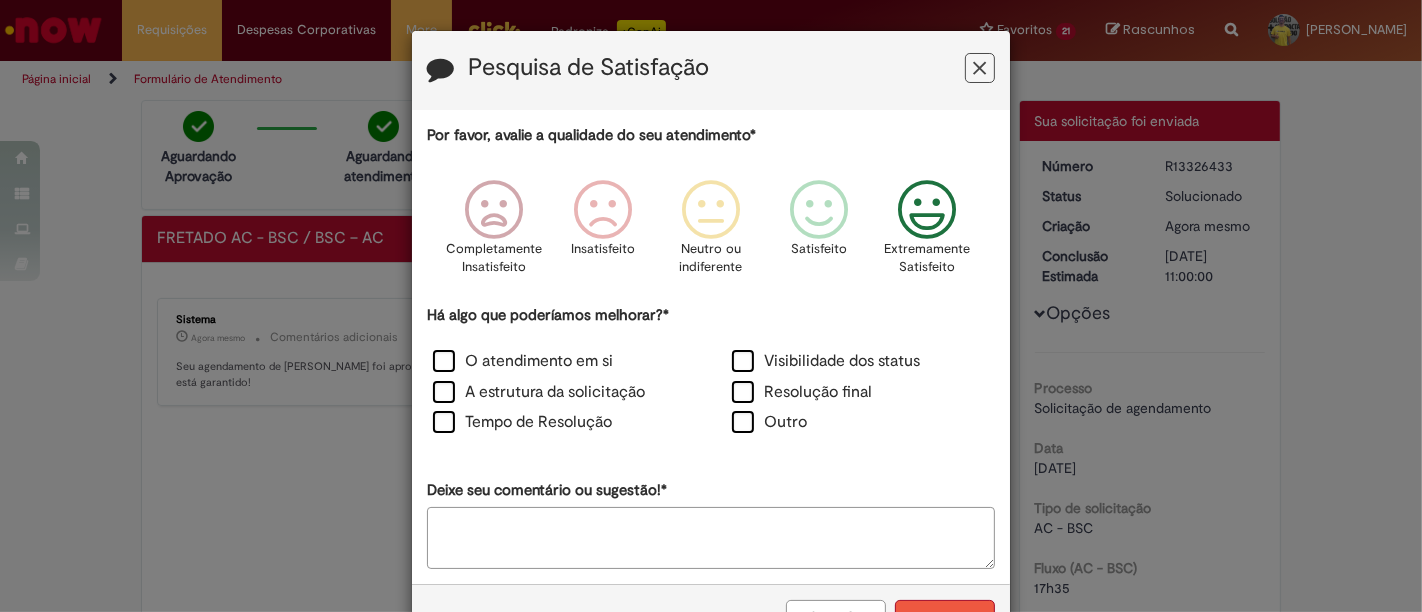 click on "Enviar" at bounding box center (945, 617) 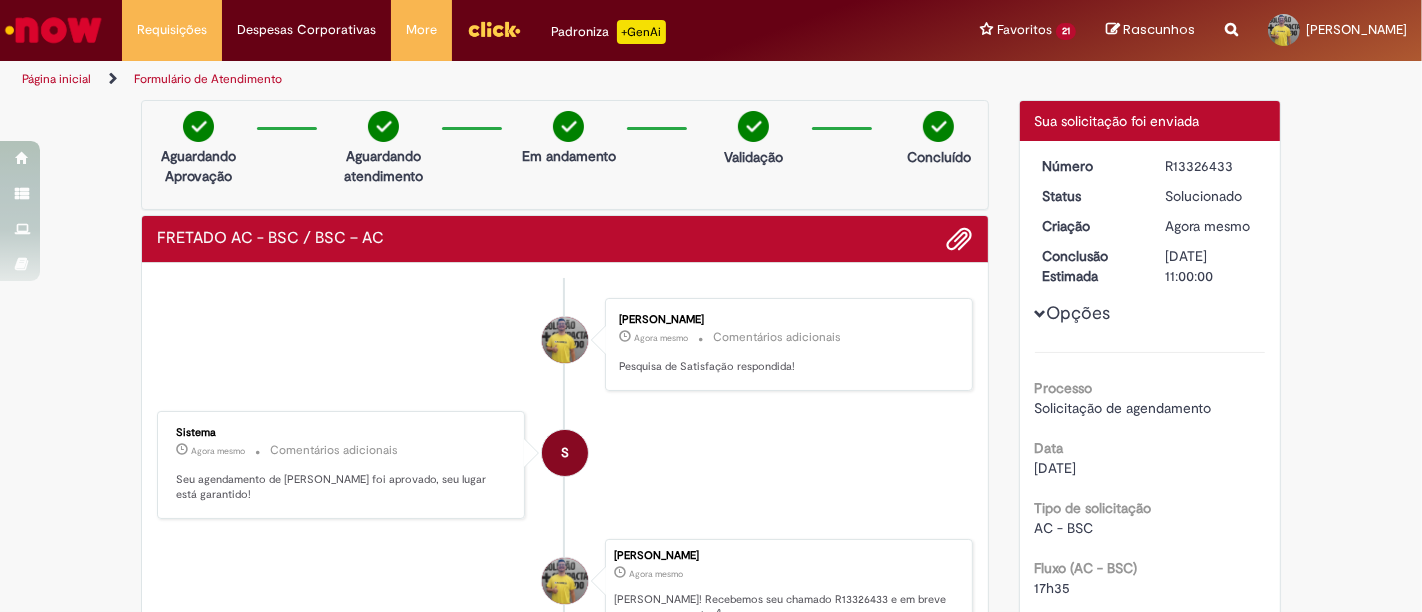 click on "Verificar Código de Barras
Aguardando Aprovação
Aguardando atendimento
Em andamento
Validação
Concluído
FRETADO AC - BSC / BSC – AC
Enviar
[PERSON_NAME]
Agora mesmo Agora mesmo     Comentários adicionais
Pesquisa de Satisfação respondida!
S" at bounding box center (711, 602) 